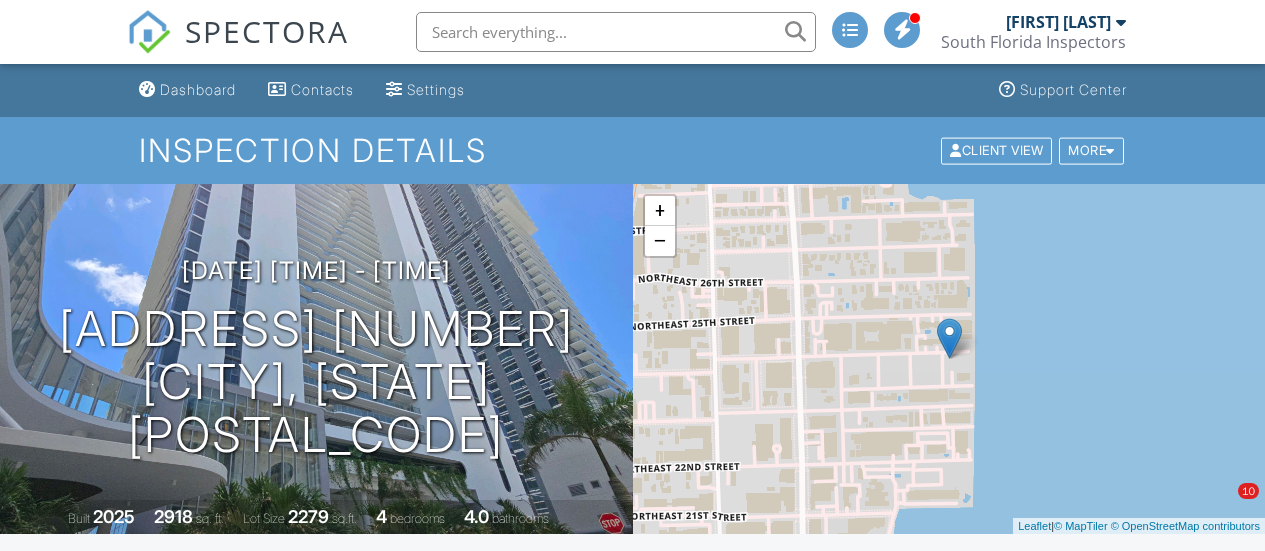 scroll, scrollTop: 424, scrollLeft: 0, axis: vertical 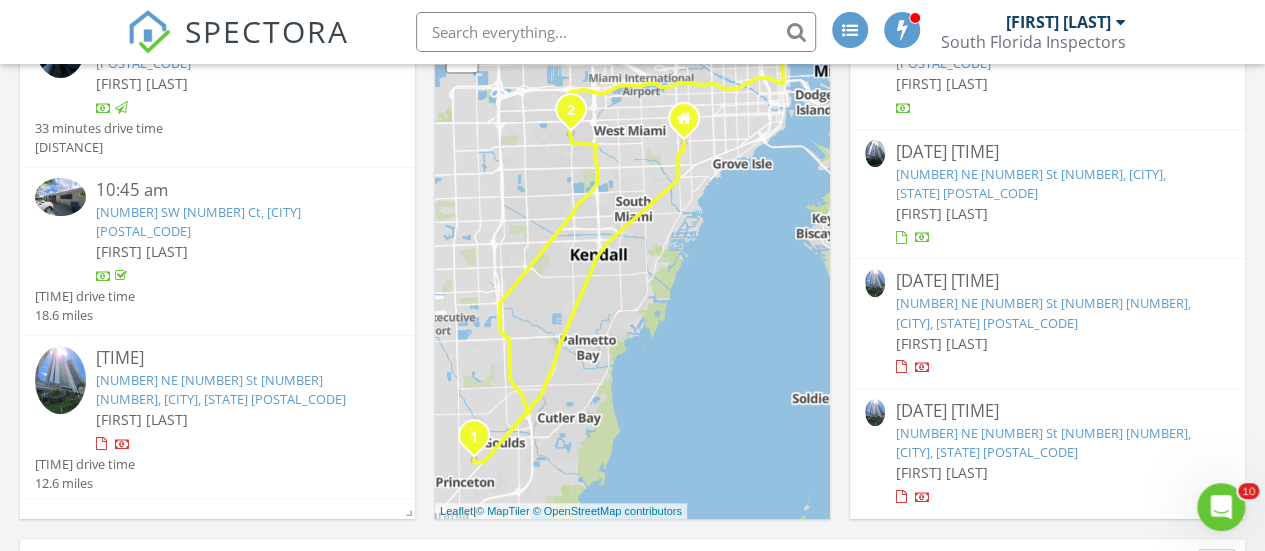 click on "700 NE 24th St 5002, Miami, FL 33137" at bounding box center [221, 389] 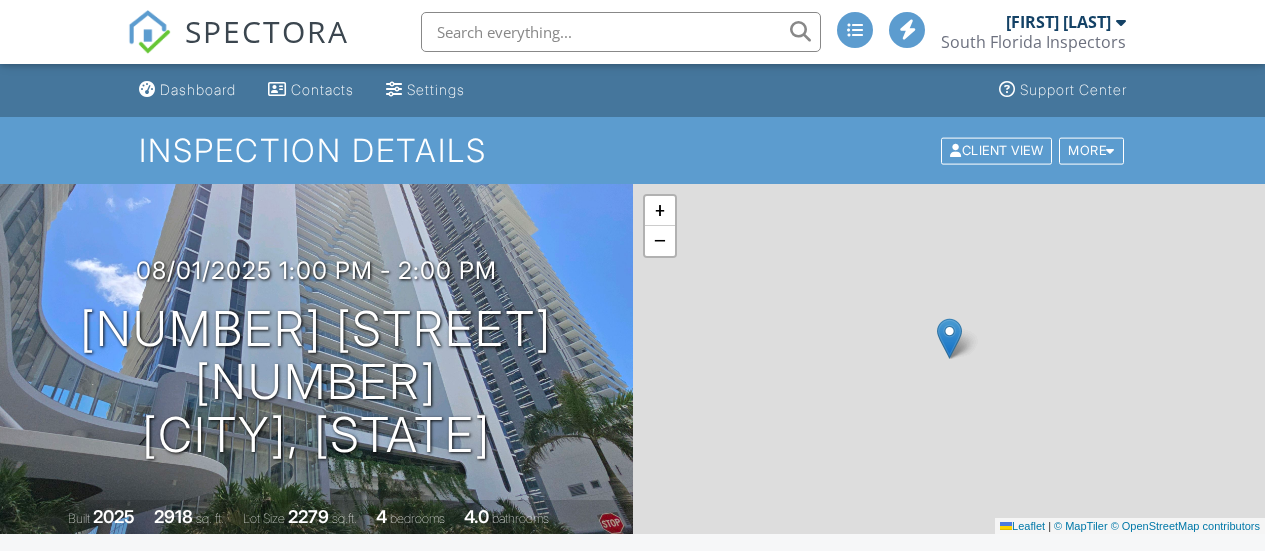 scroll, scrollTop: 0, scrollLeft: 0, axis: both 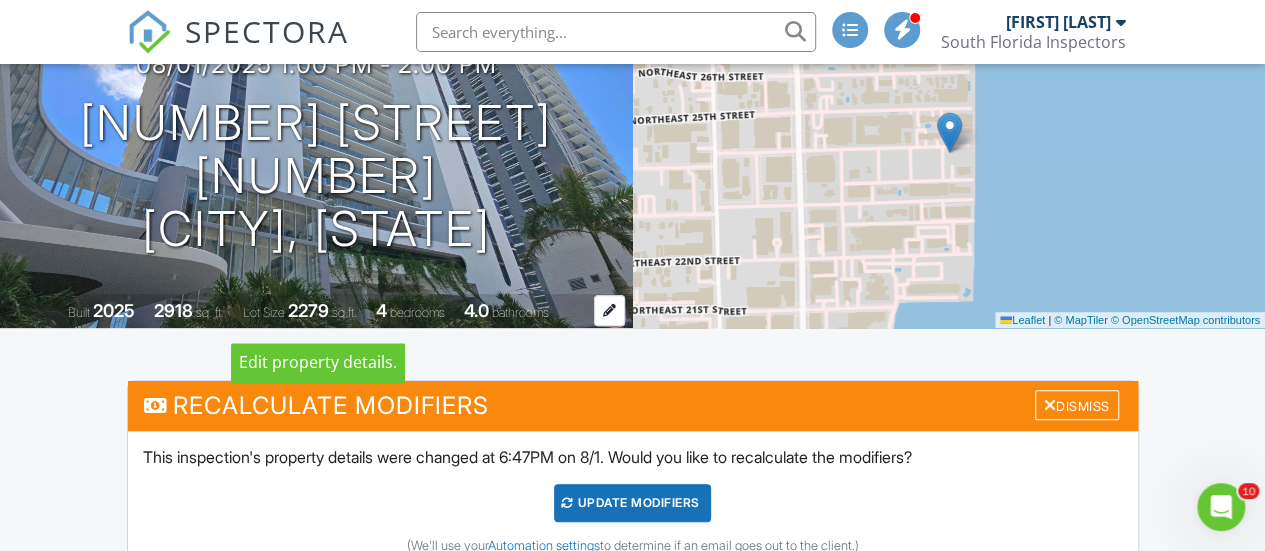 click at bounding box center [609, 310] 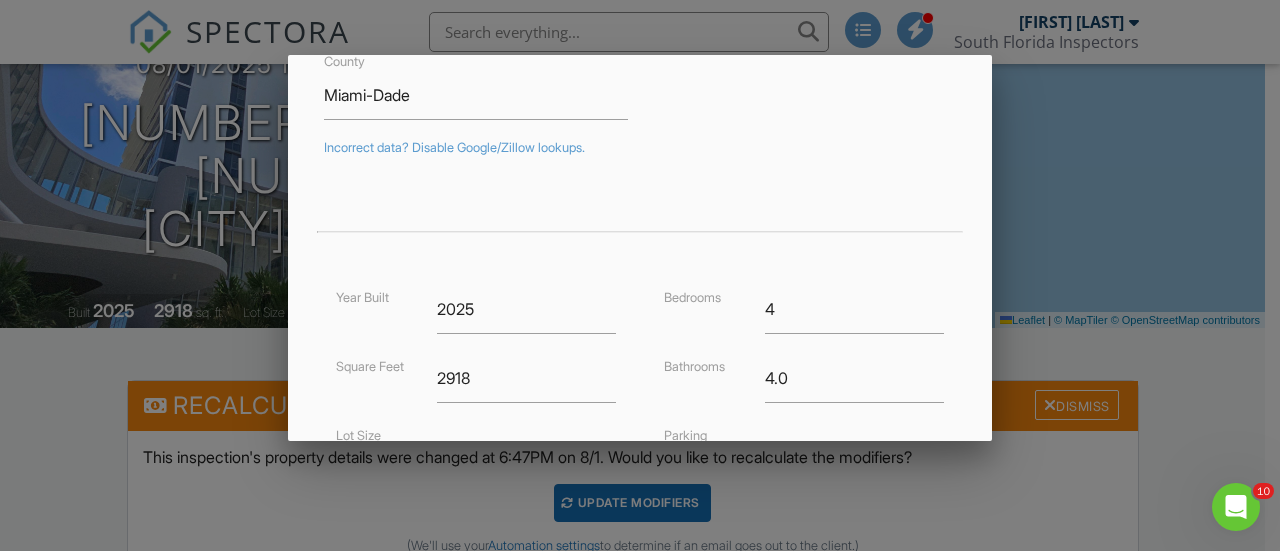 scroll, scrollTop: 326, scrollLeft: 0, axis: vertical 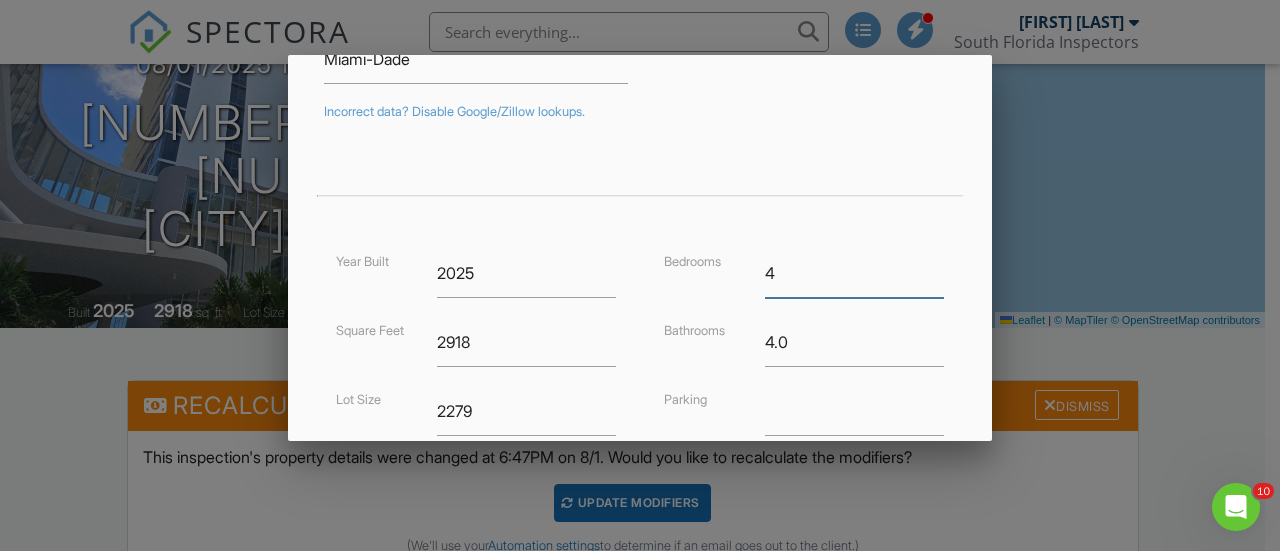 click on "4" at bounding box center [854, 273] 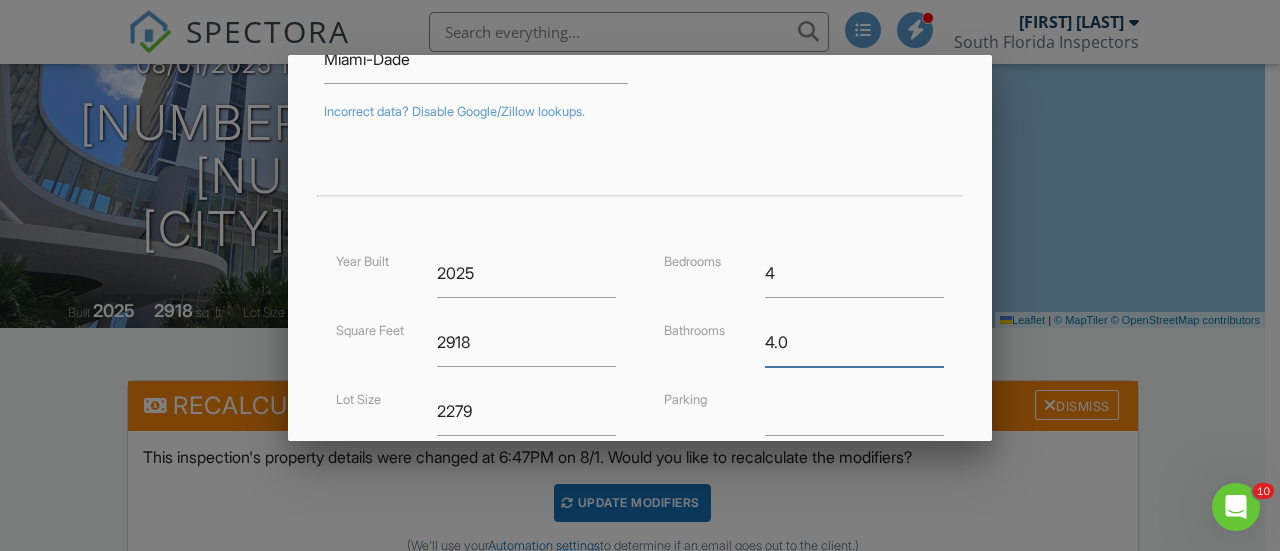 click on "4.0" at bounding box center [854, 342] 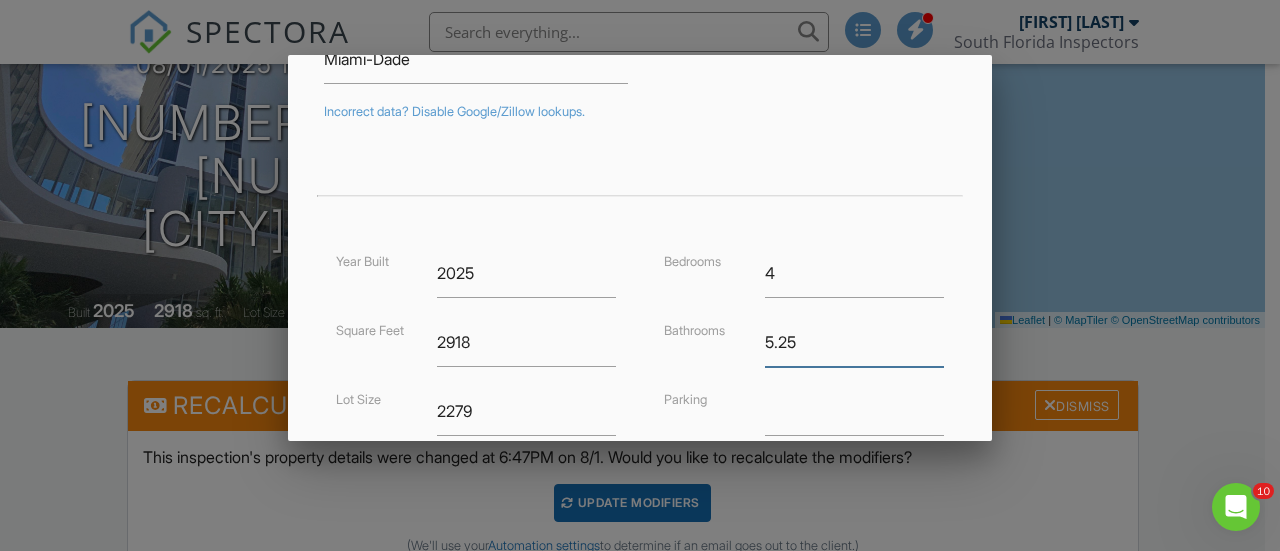 click on "5.25" at bounding box center (854, 342) 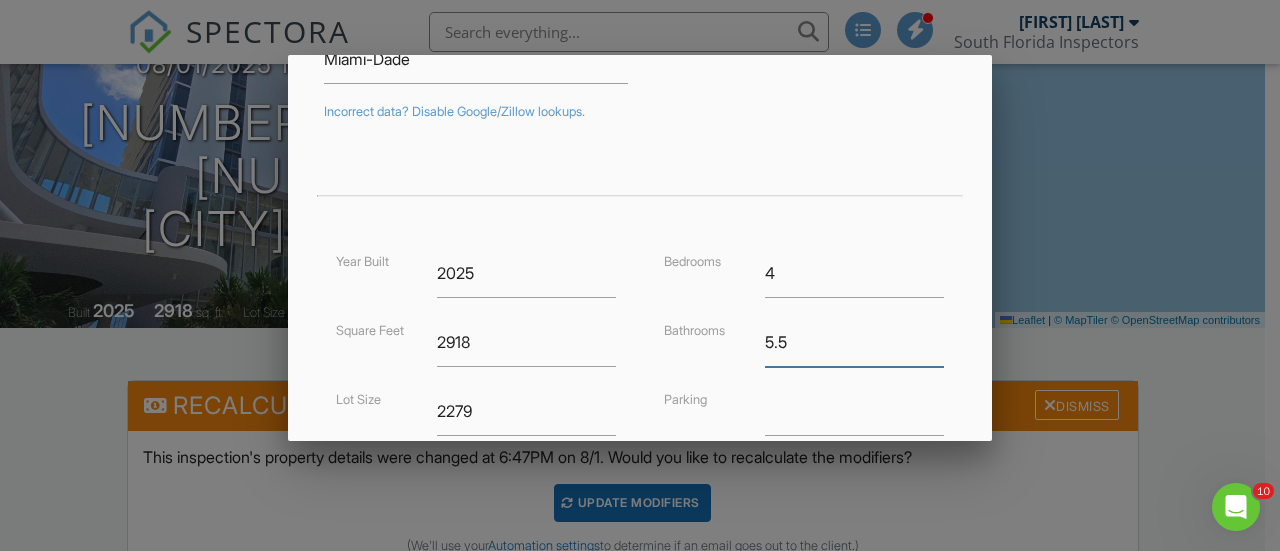 type on "5.5" 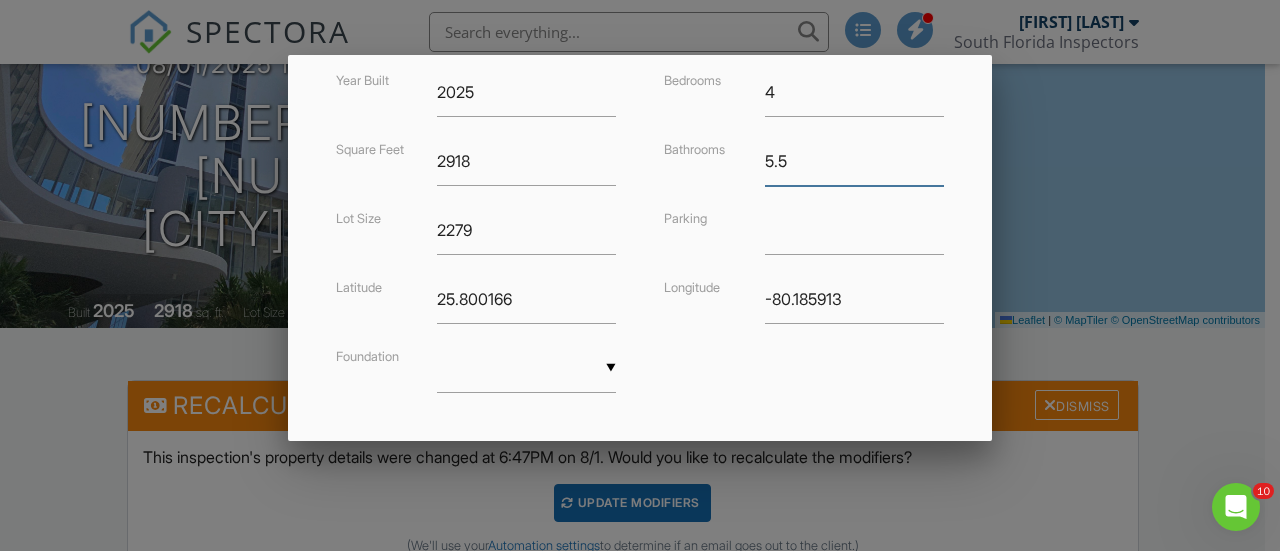scroll, scrollTop: 610, scrollLeft: 0, axis: vertical 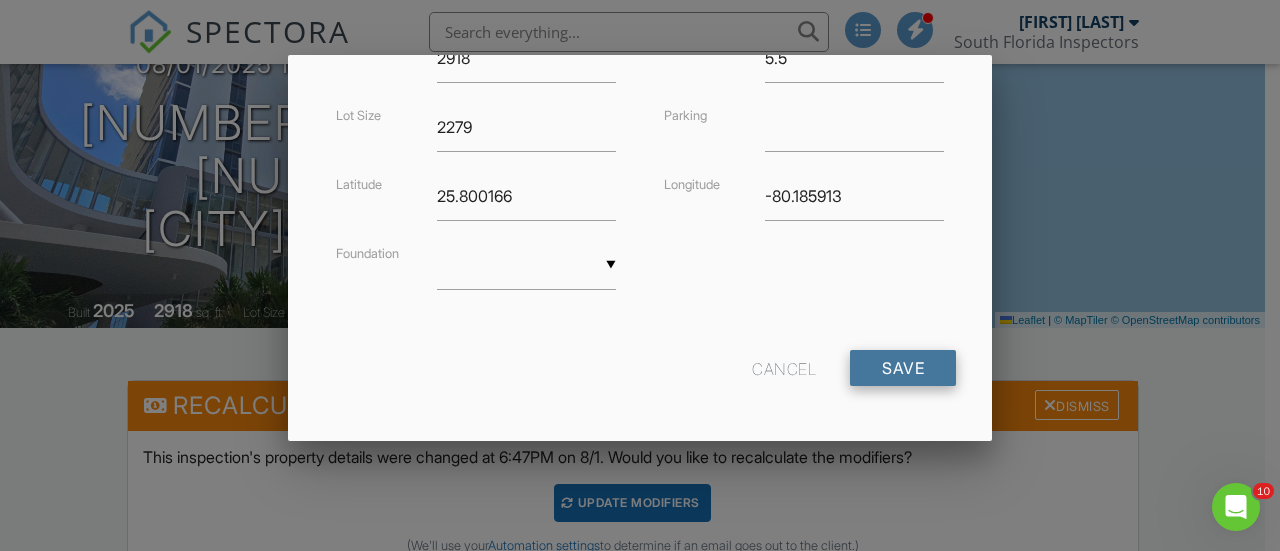 click on "Save" at bounding box center (903, 368) 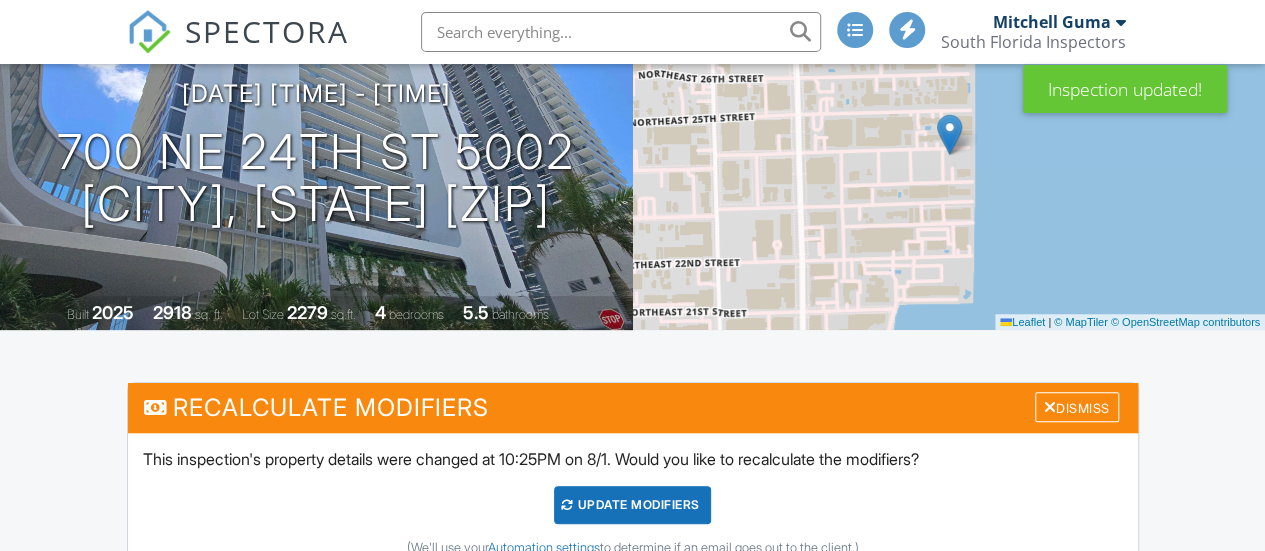 scroll, scrollTop: 206, scrollLeft: 0, axis: vertical 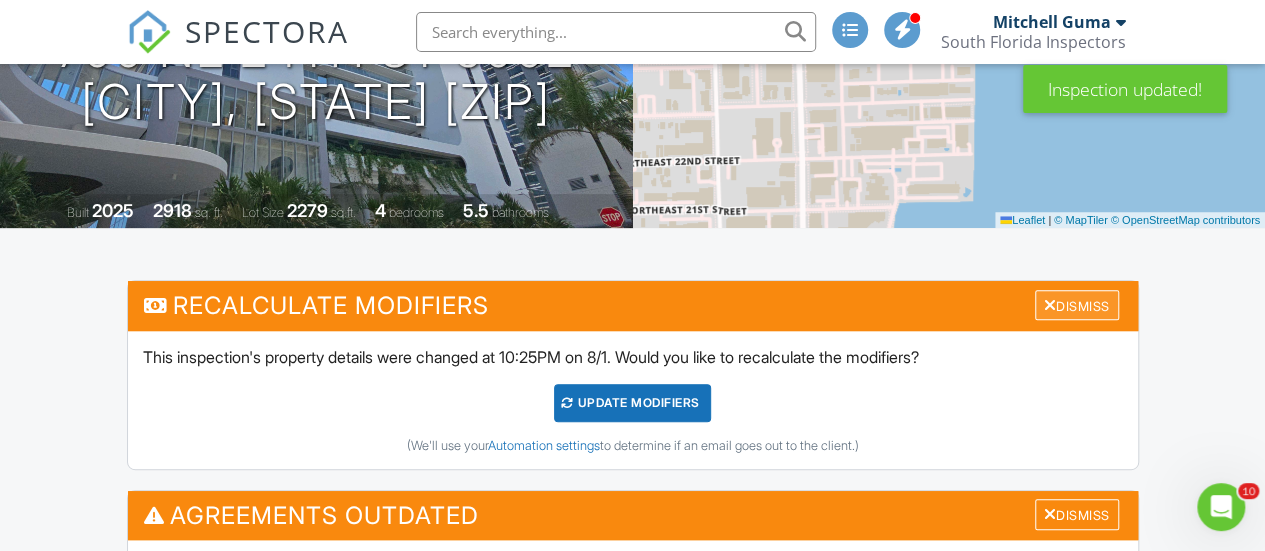 click at bounding box center [1050, 305] 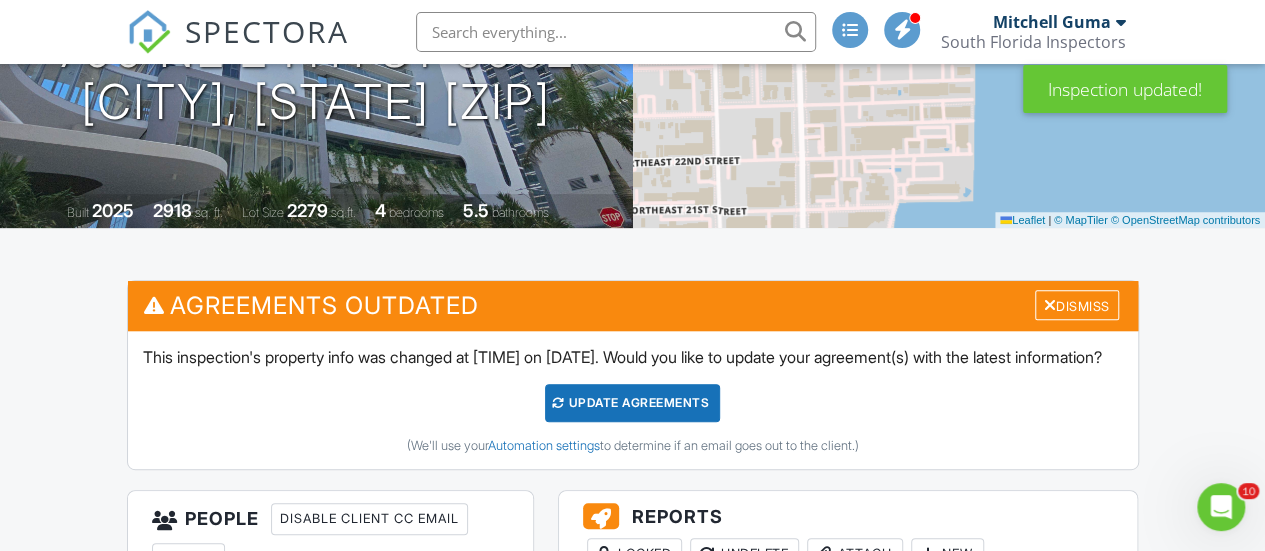 click at bounding box center (1050, 305) 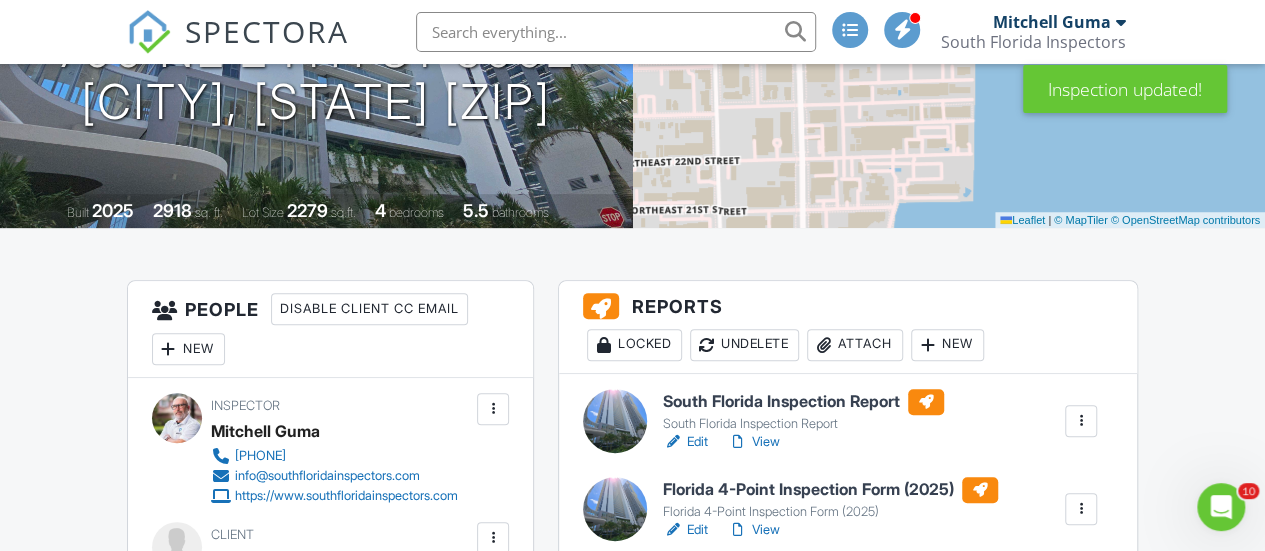 scroll, scrollTop: 465, scrollLeft: 0, axis: vertical 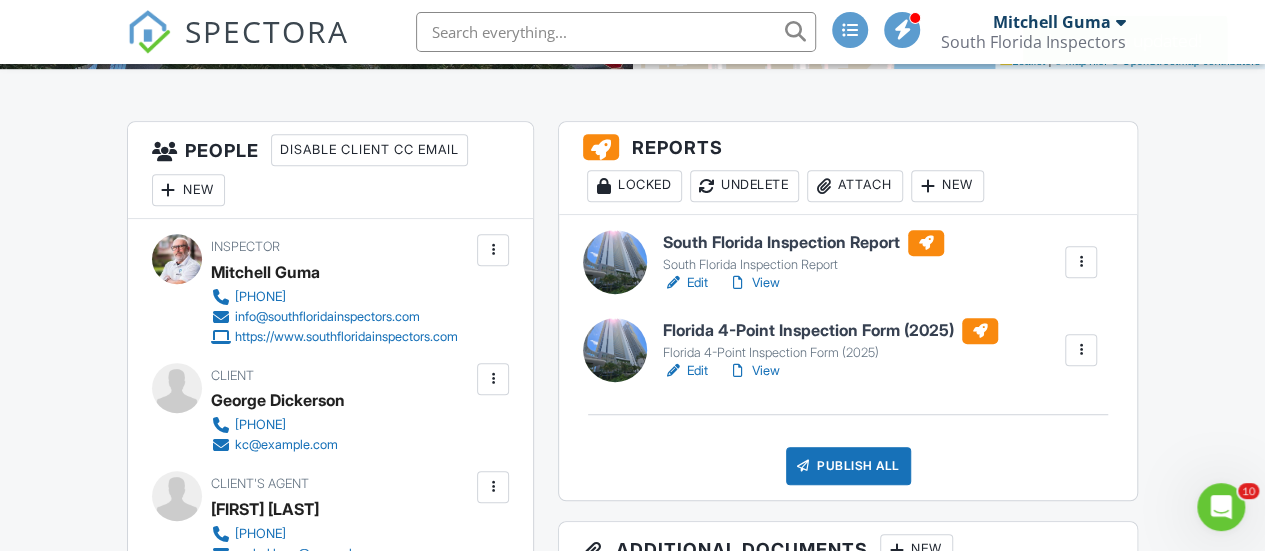 click on "View" at bounding box center [754, 283] 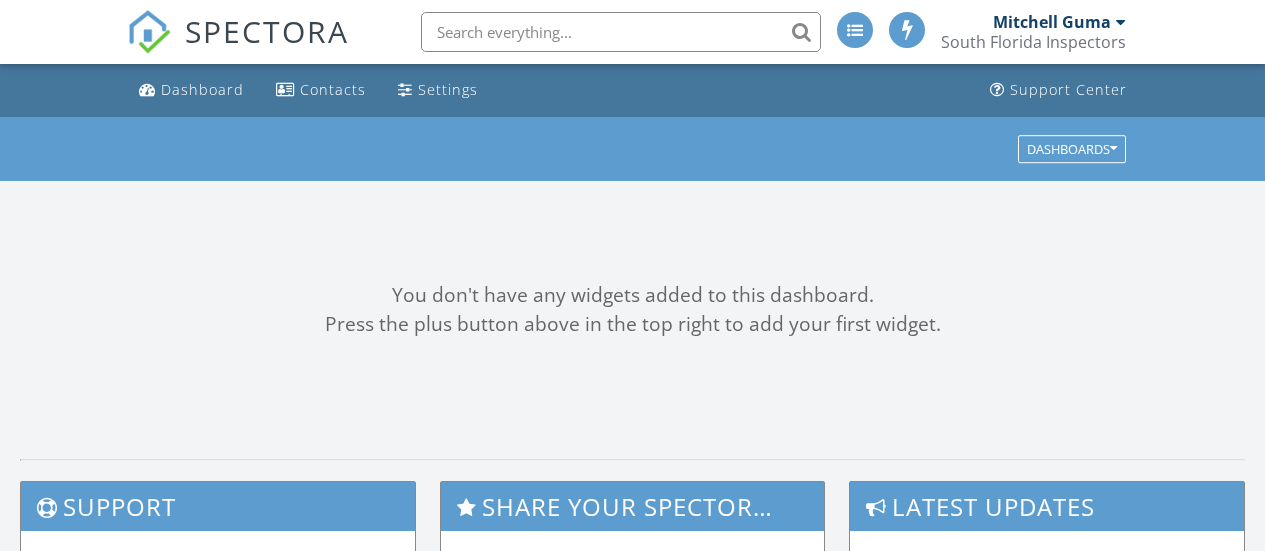 scroll, scrollTop: 0, scrollLeft: 0, axis: both 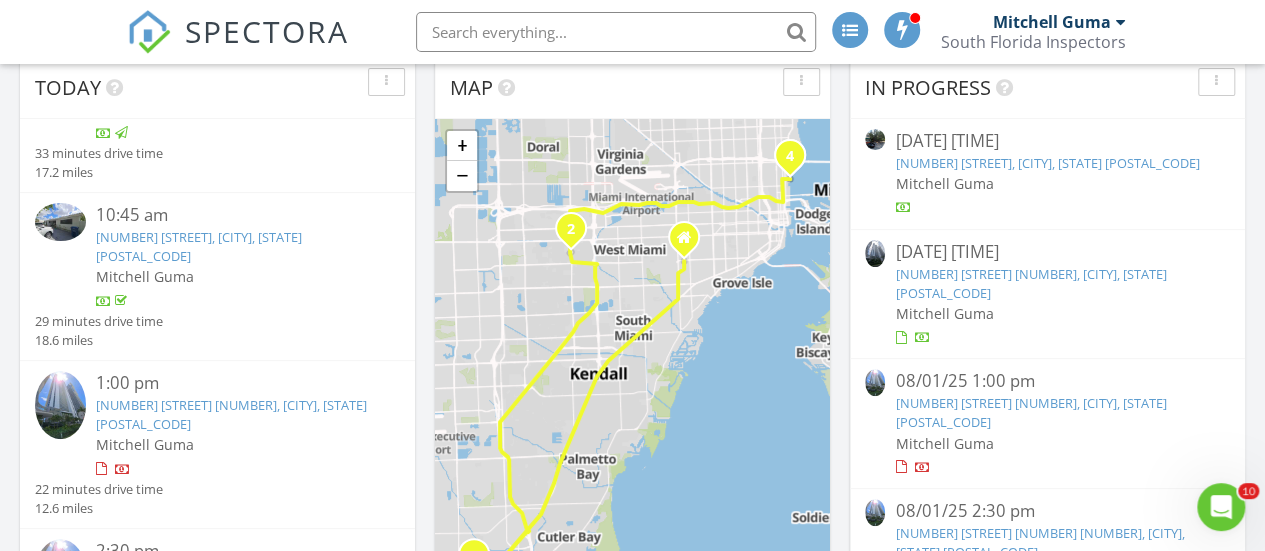 click on "700 NE 24th St 5002, Miami, FL 33137" at bounding box center [231, 414] 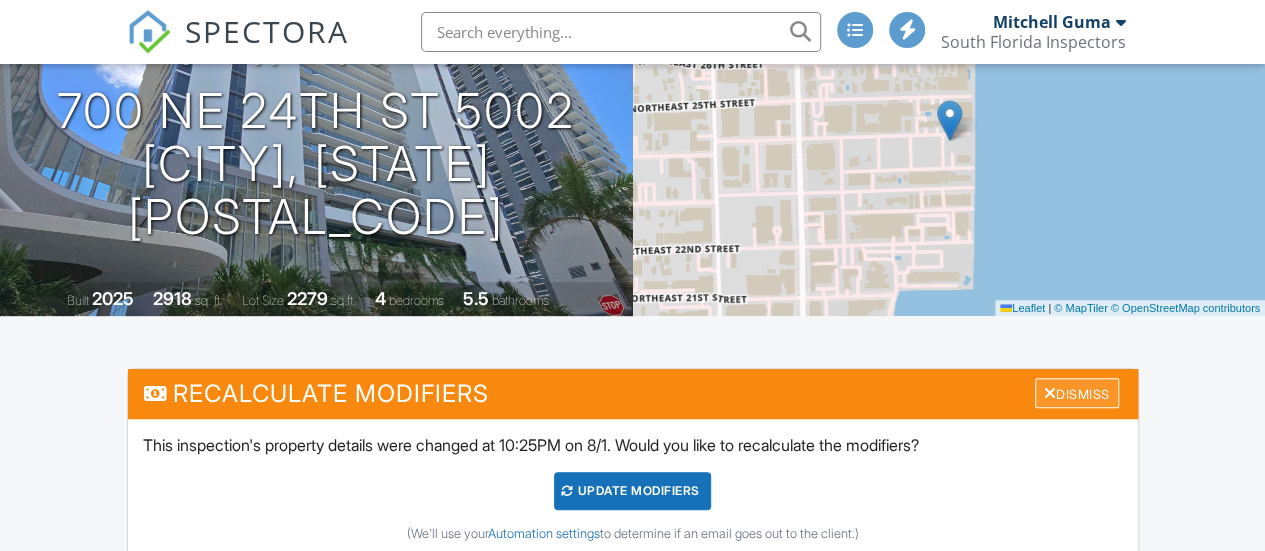 scroll, scrollTop: 218, scrollLeft: 0, axis: vertical 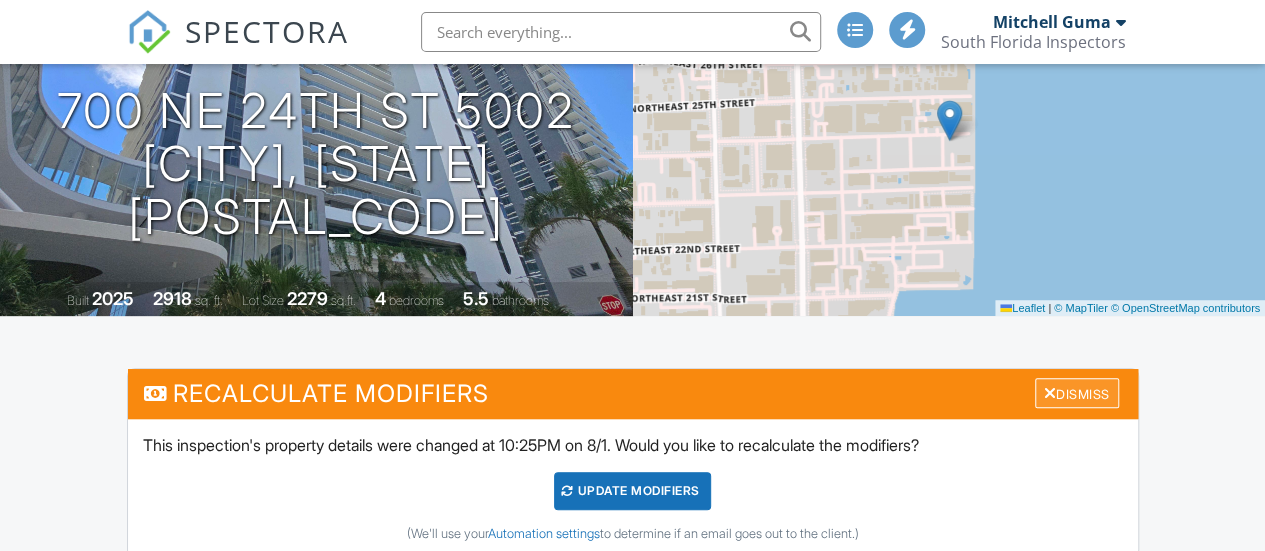 click on "Dismiss" at bounding box center [1077, 393] 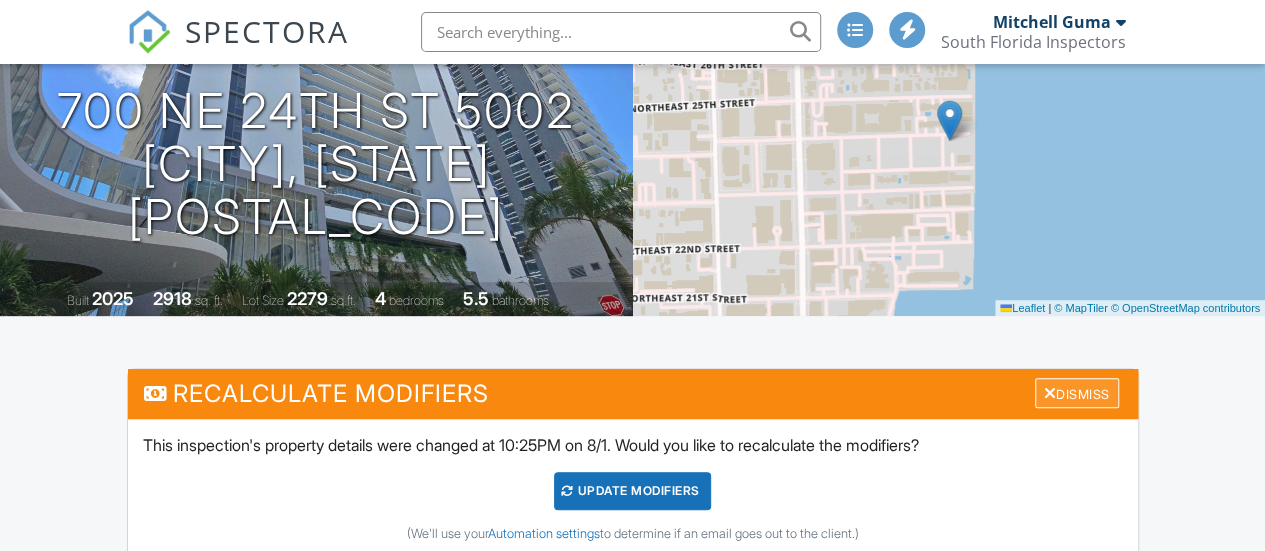 click at bounding box center [1050, 393] 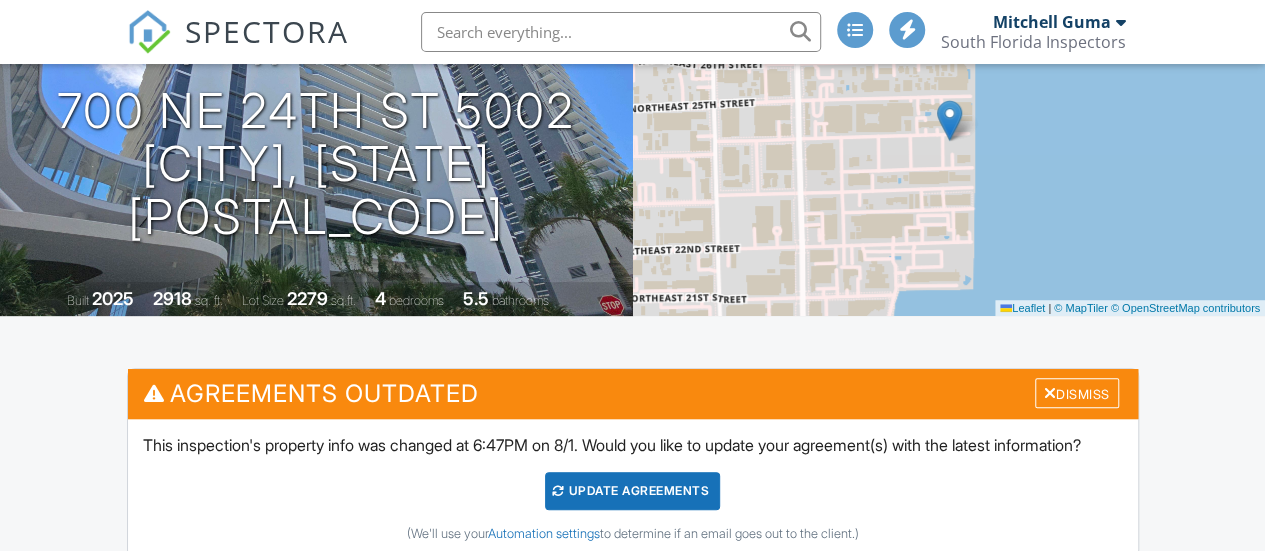 scroll, scrollTop: 0, scrollLeft: 0, axis: both 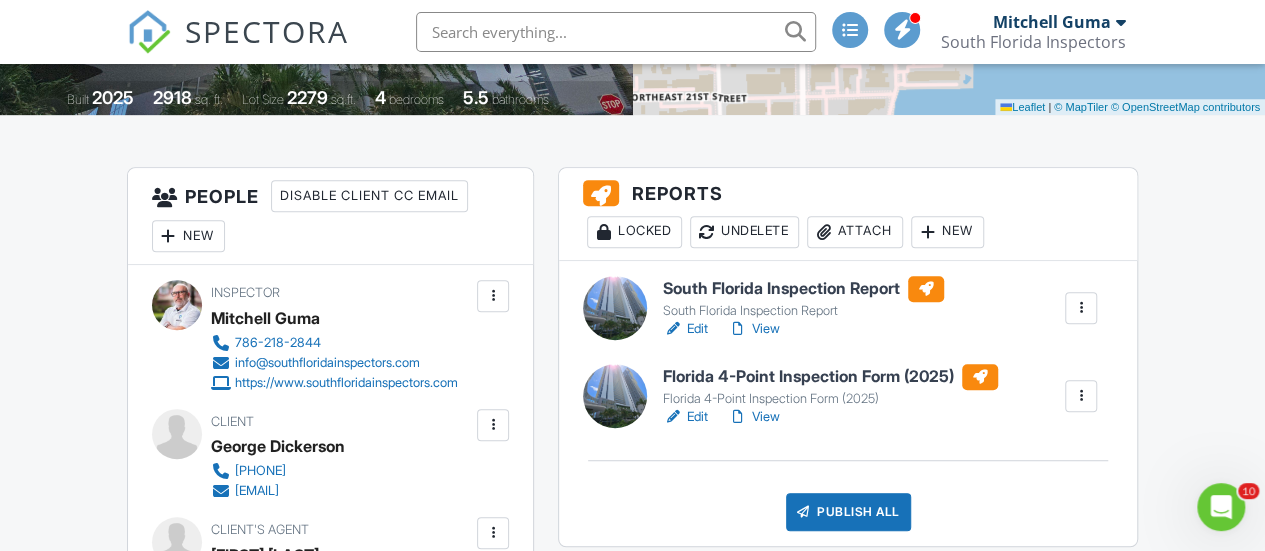 click on "View" at bounding box center (754, 329) 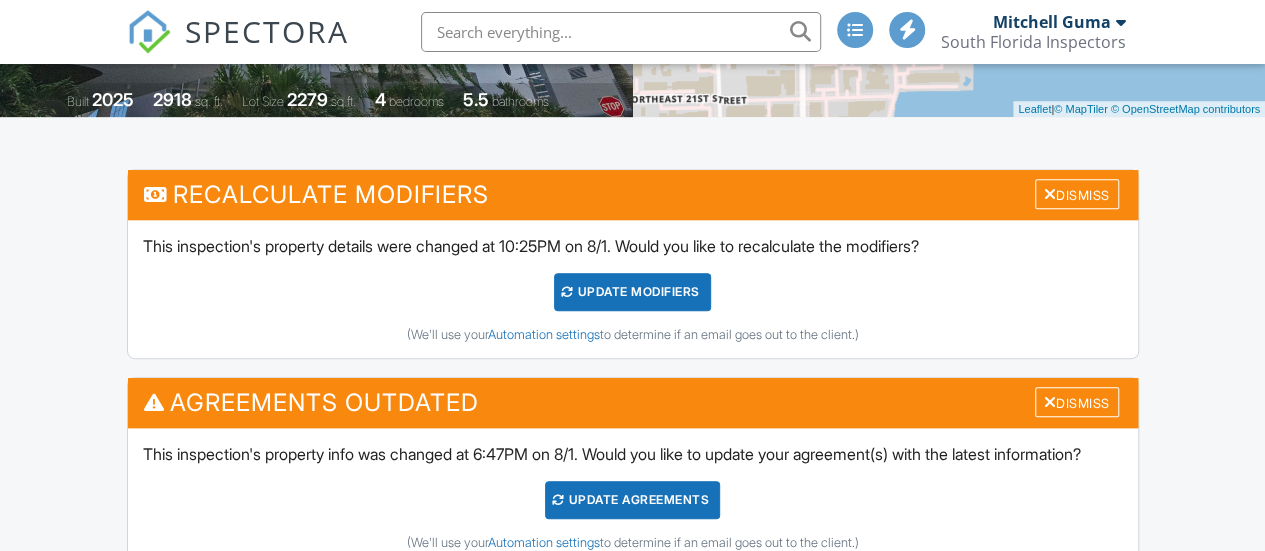 click at bounding box center [1050, 402] 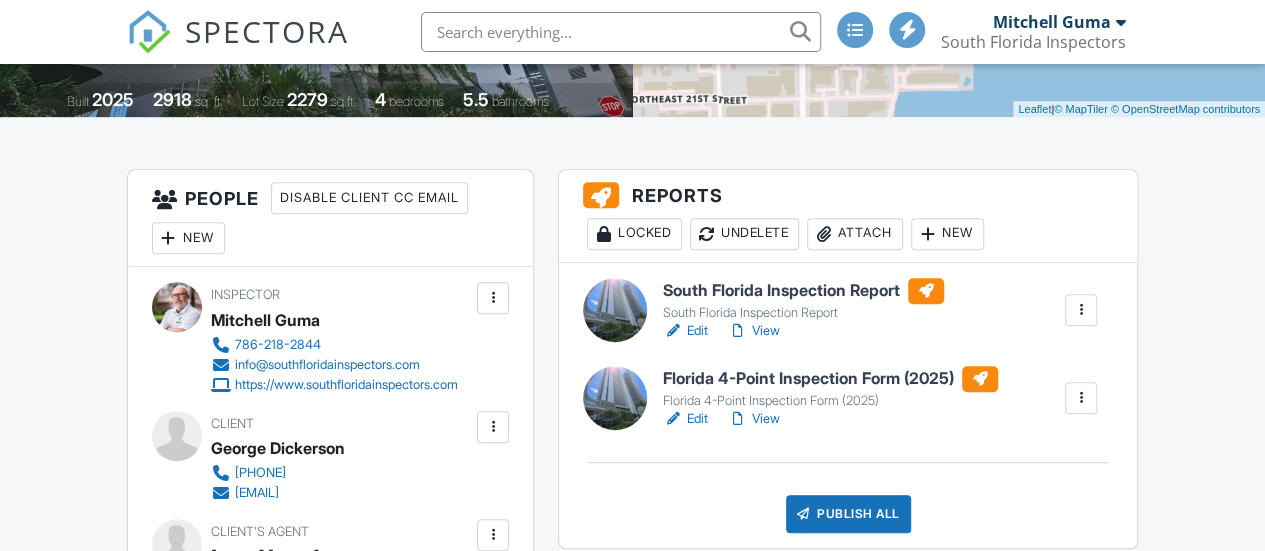 scroll, scrollTop: 419, scrollLeft: 0, axis: vertical 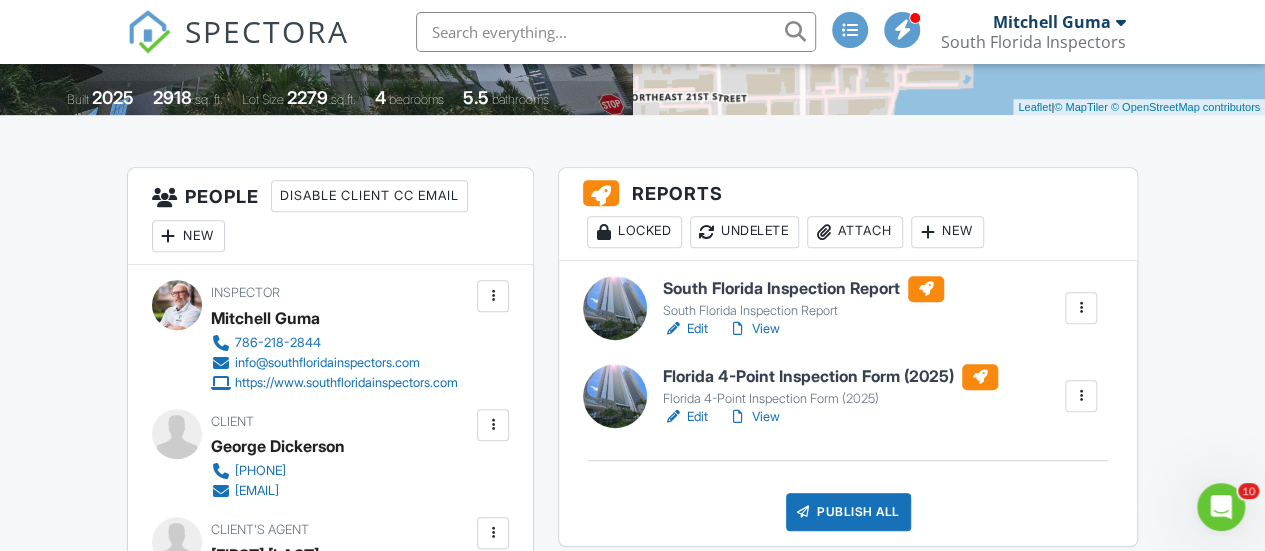 click on "View" at bounding box center [754, 417] 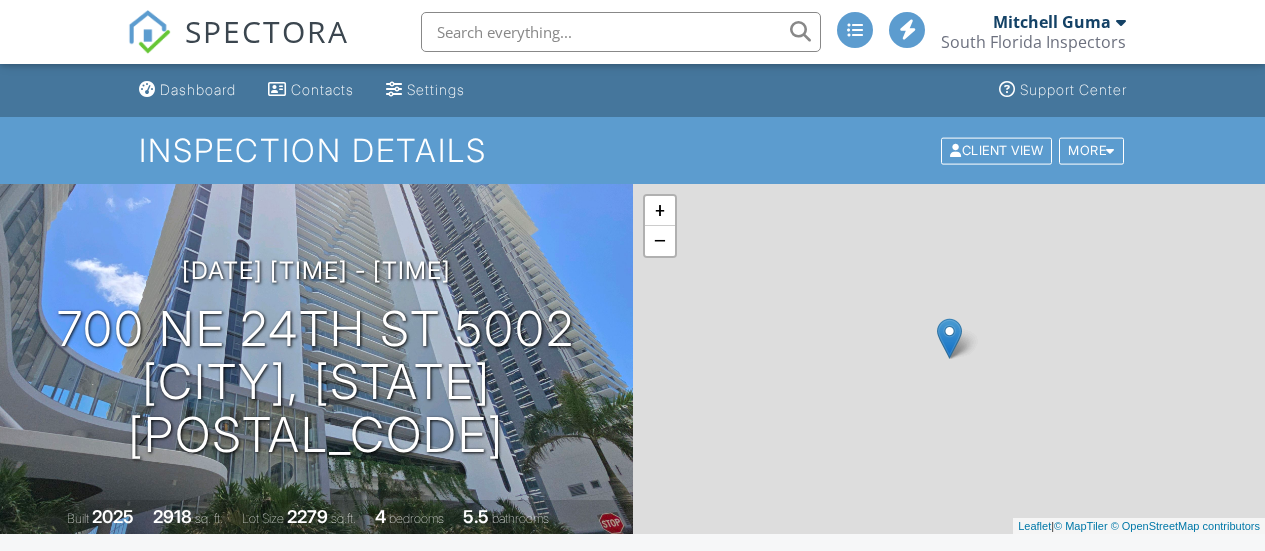 scroll, scrollTop: 417, scrollLeft: 0, axis: vertical 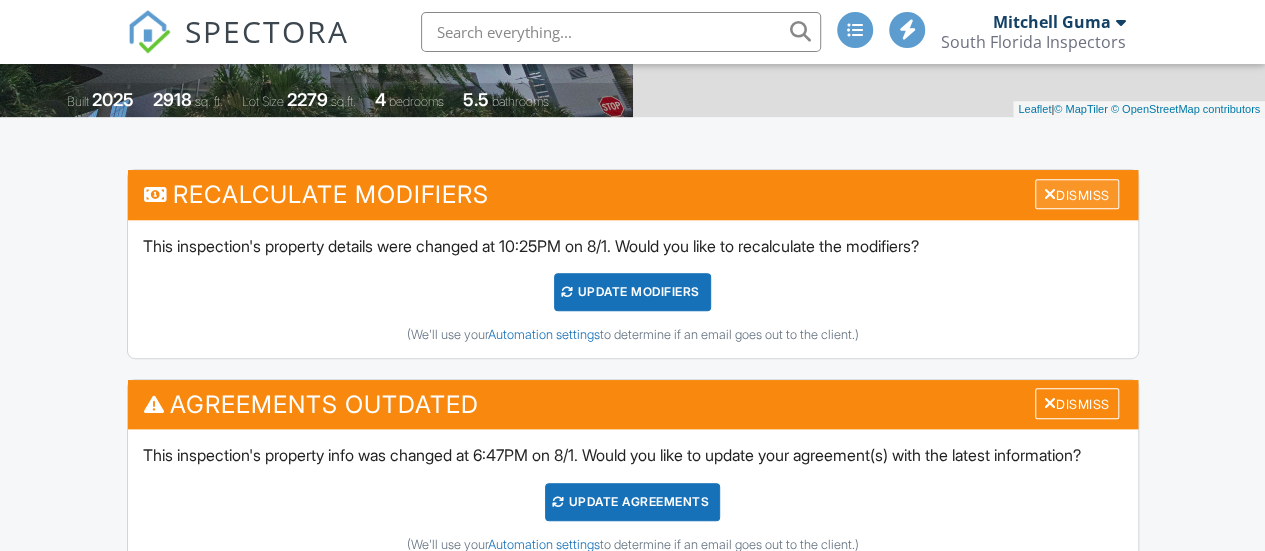 click at bounding box center (1050, 194) 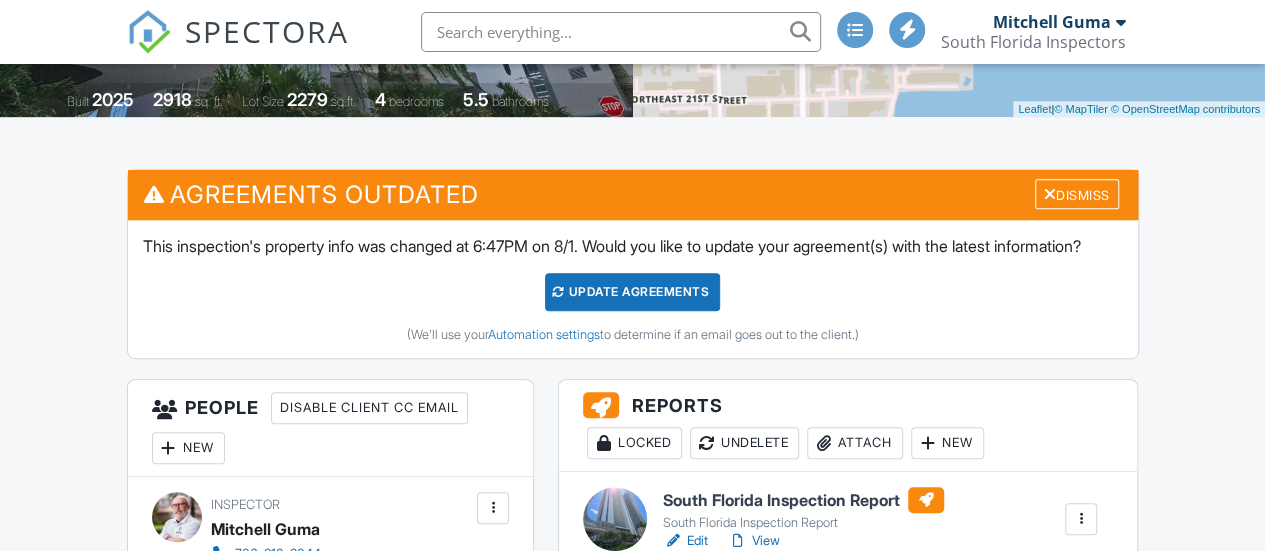 scroll, scrollTop: 419, scrollLeft: 0, axis: vertical 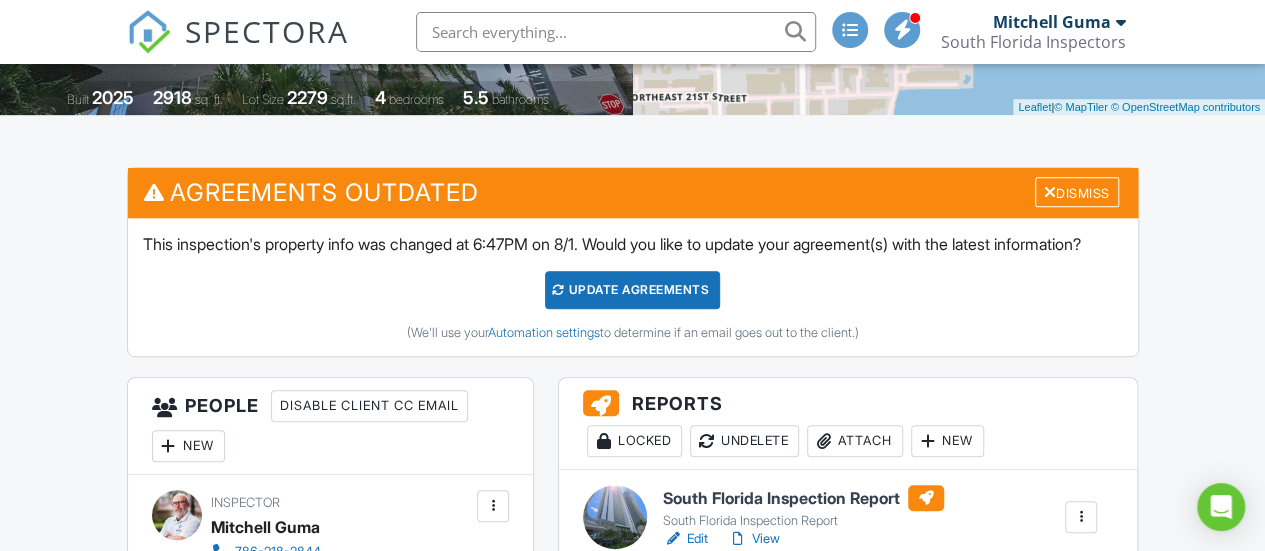 click at bounding box center [1050, 192] 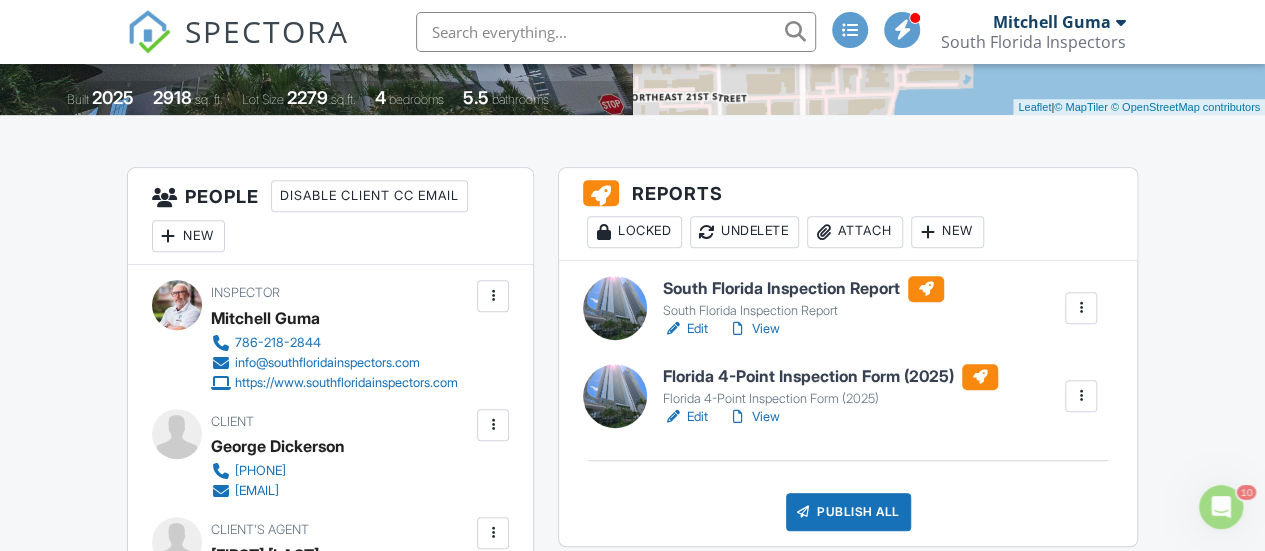 scroll, scrollTop: 0, scrollLeft: 0, axis: both 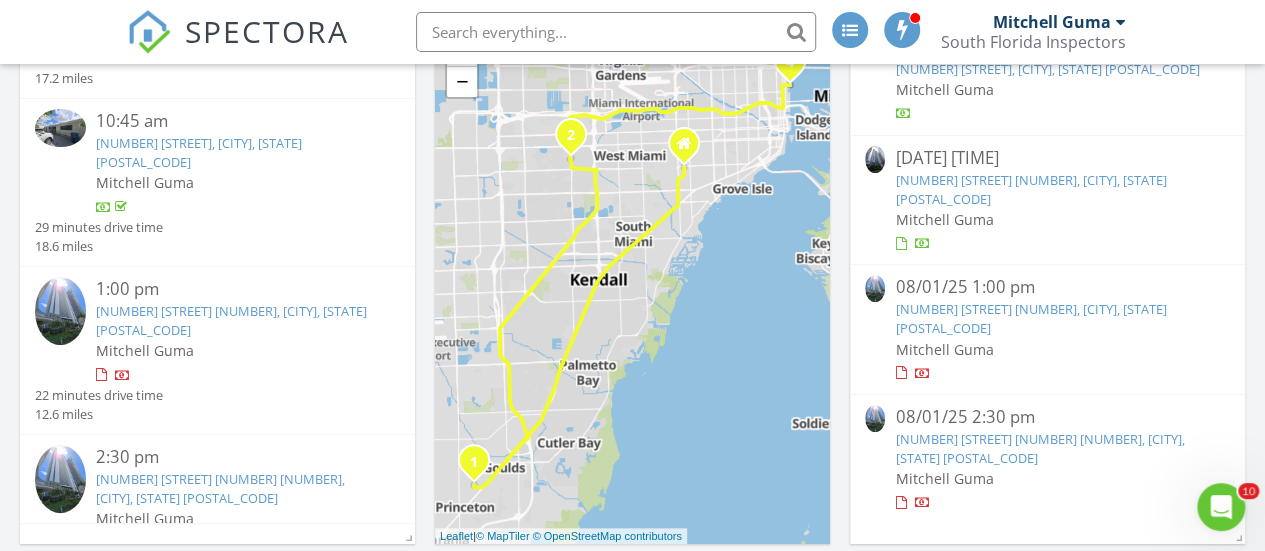 click on "[NUMBER] [STREET] [NUMBER] [NUMBER], [CITY], [STATE] [POSTAL_CODE]" at bounding box center [220, 488] 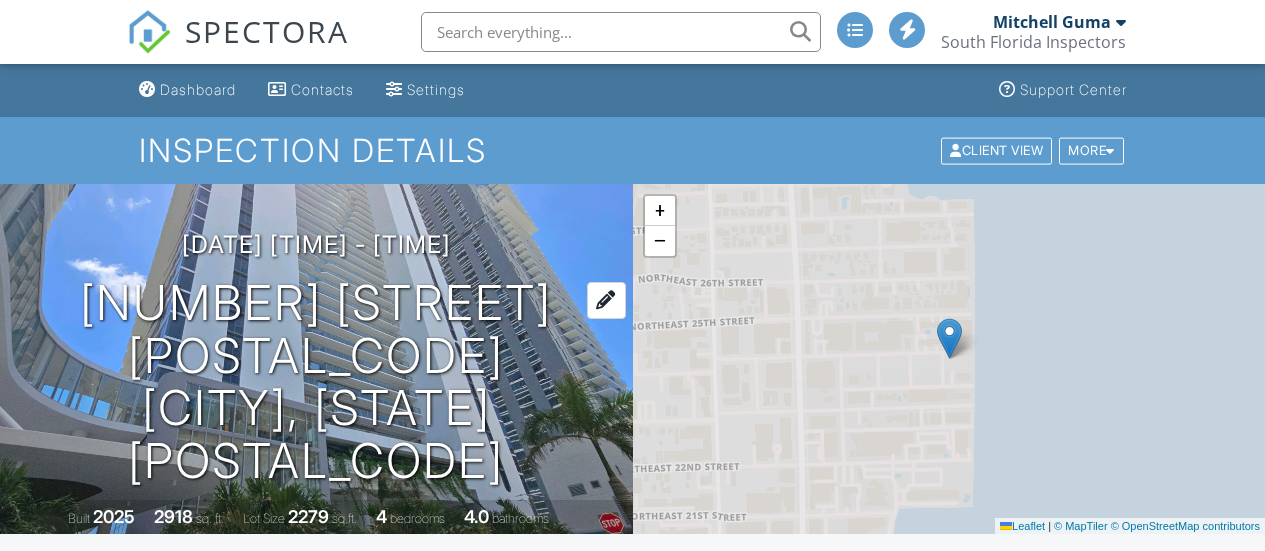scroll, scrollTop: 0, scrollLeft: 0, axis: both 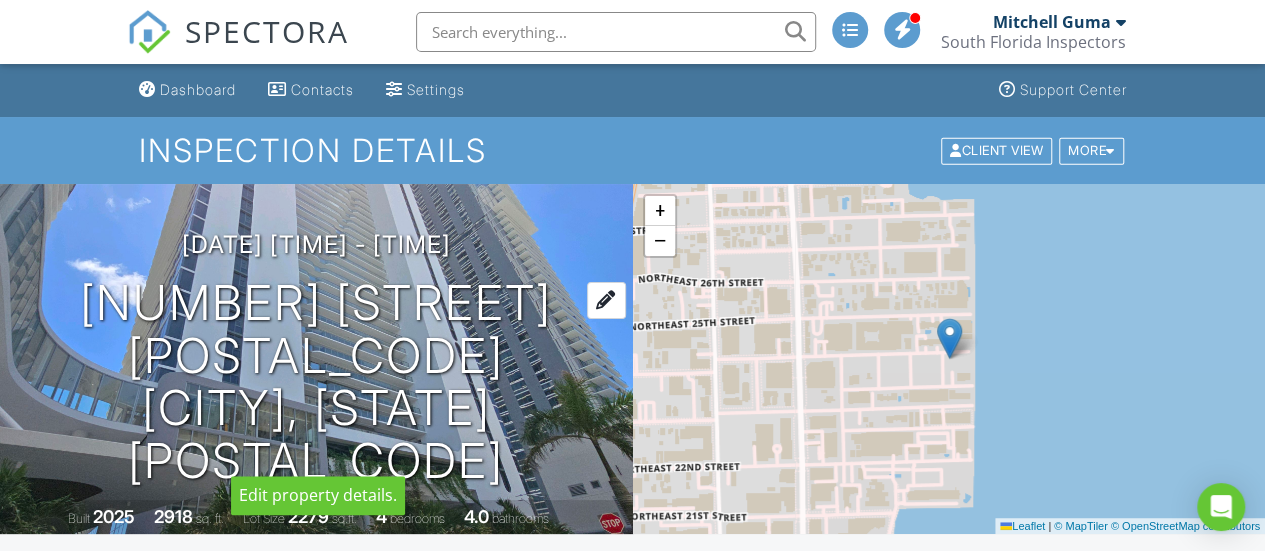 click at bounding box center [606, 300] 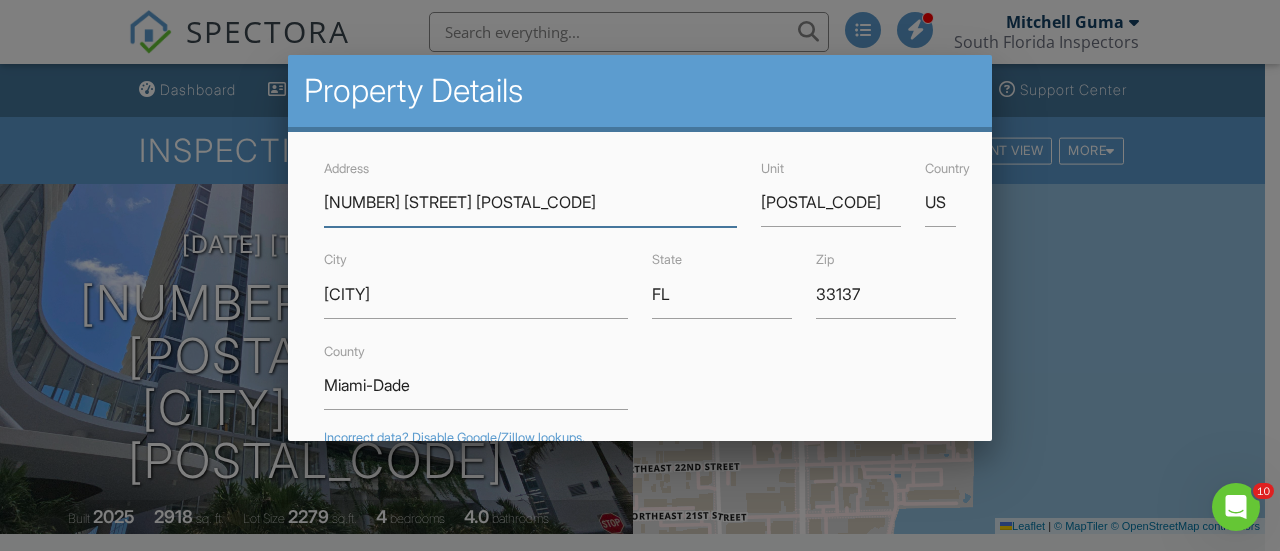 scroll, scrollTop: 0, scrollLeft: 0, axis: both 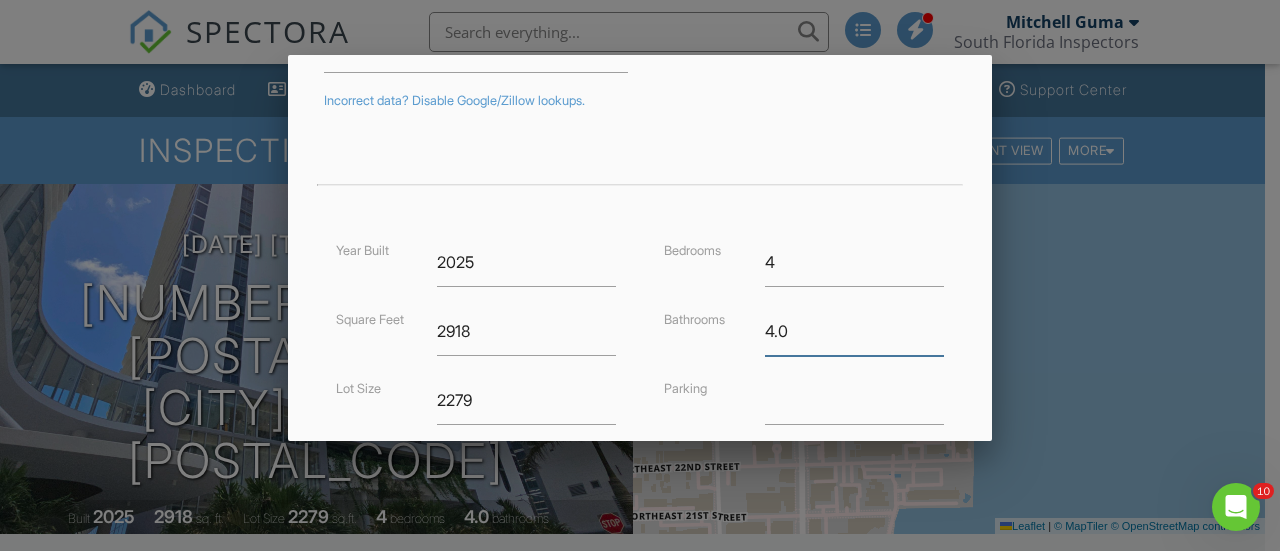 click on "4.0" at bounding box center [854, 331] 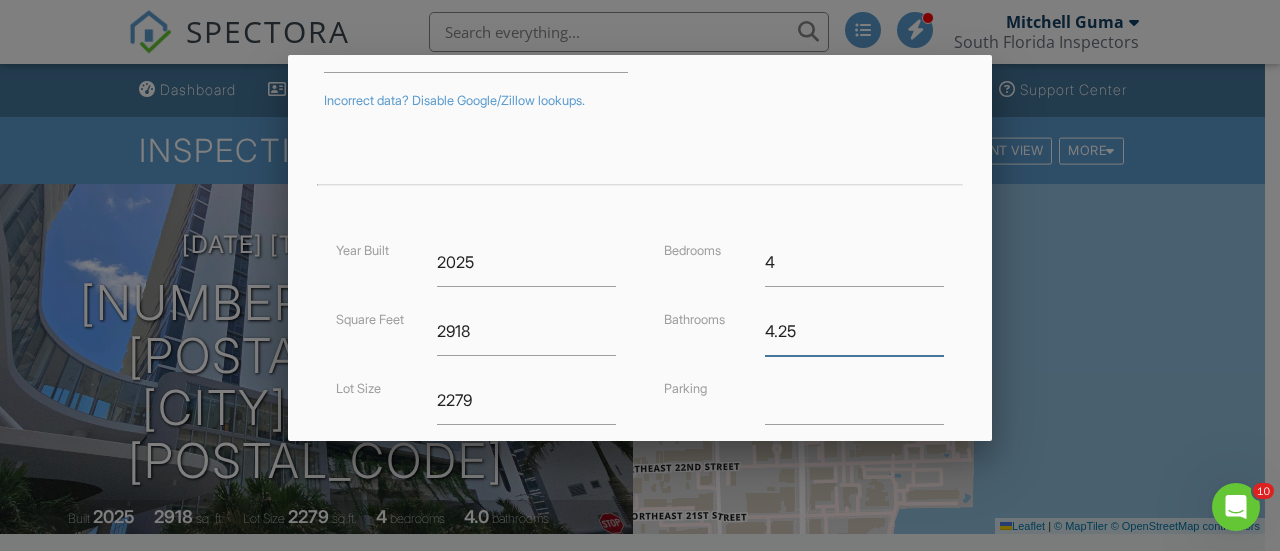 click on "4.25" at bounding box center [854, 331] 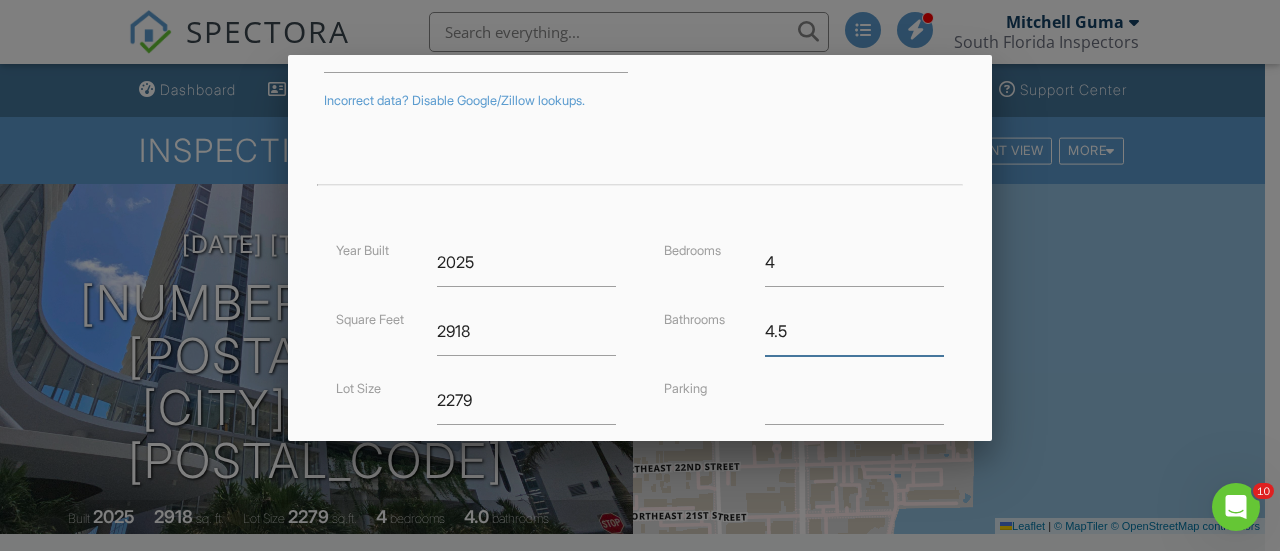 click on "4.5" at bounding box center [854, 331] 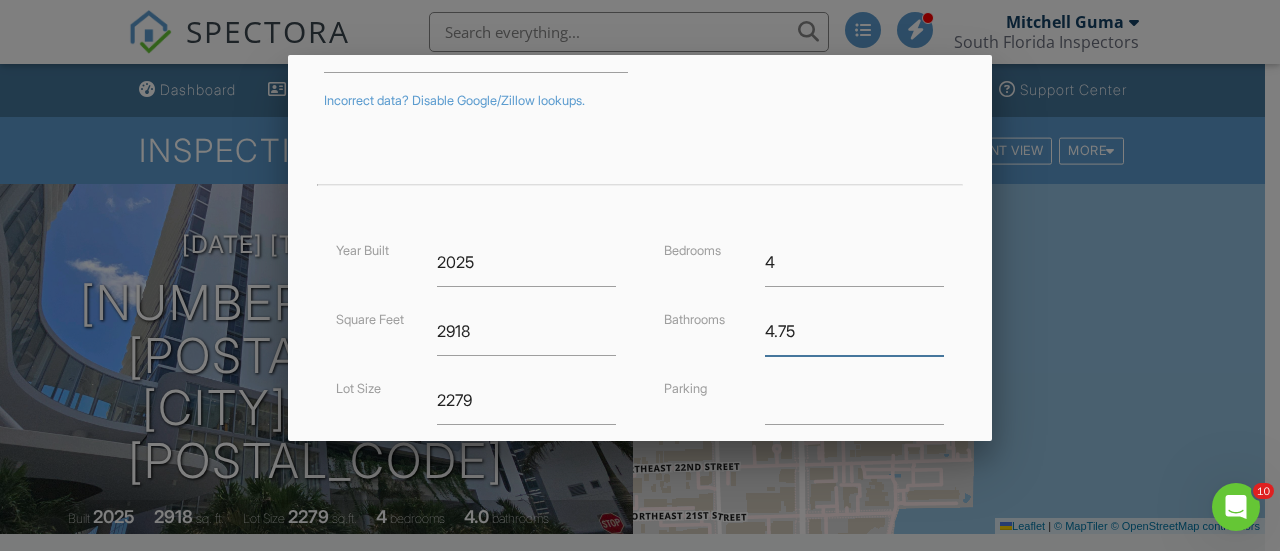 click on "4.75" at bounding box center [854, 331] 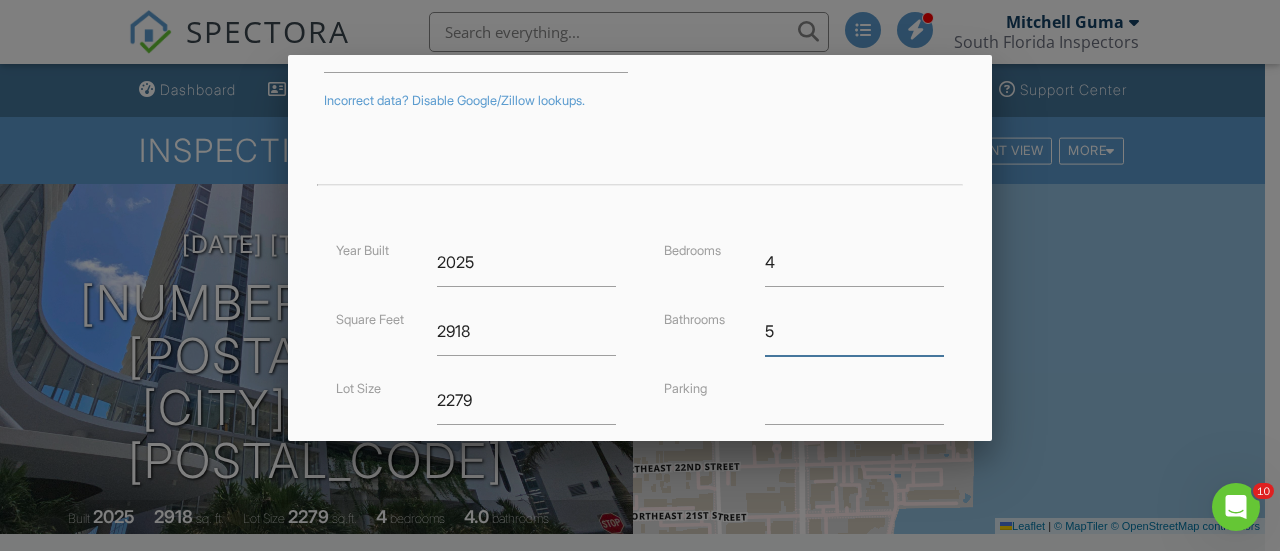 click on "5" at bounding box center [854, 331] 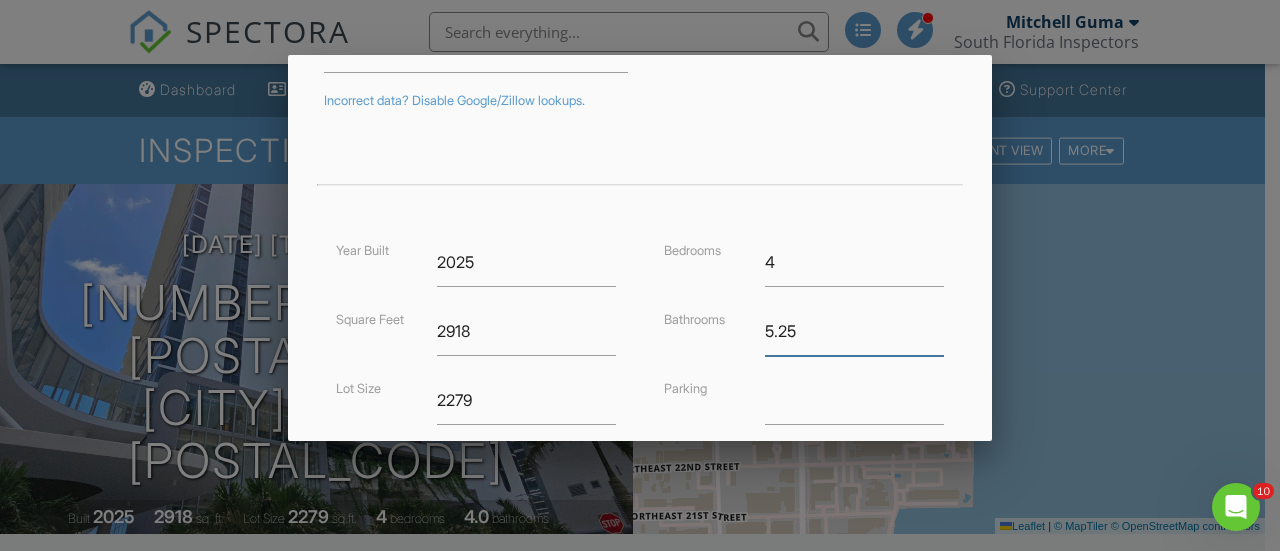 click on "5.25" at bounding box center (854, 331) 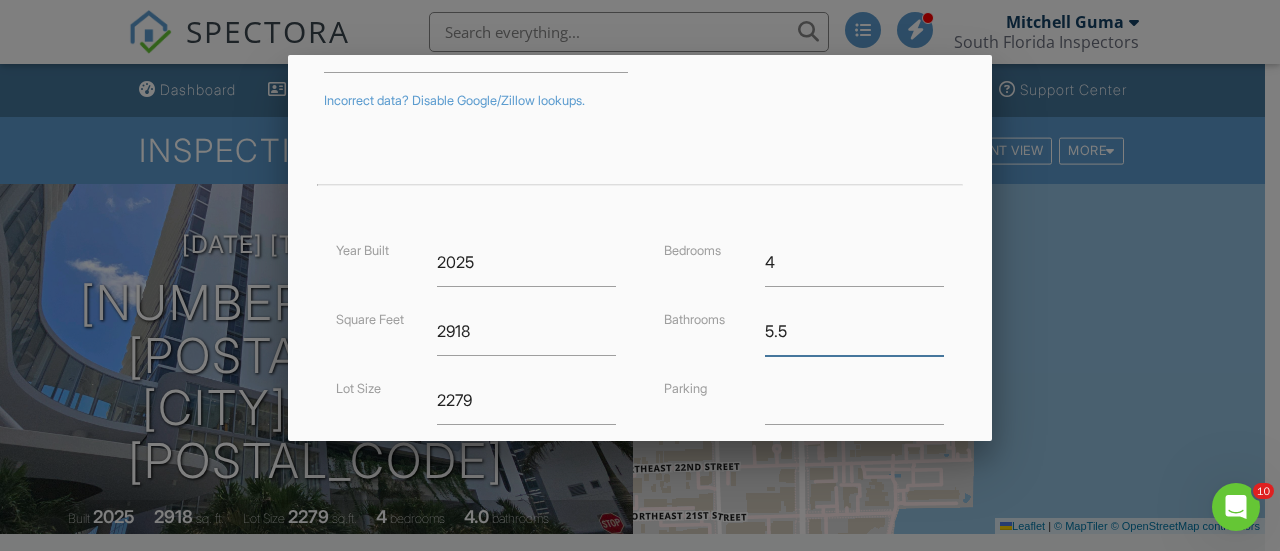type on "5.5" 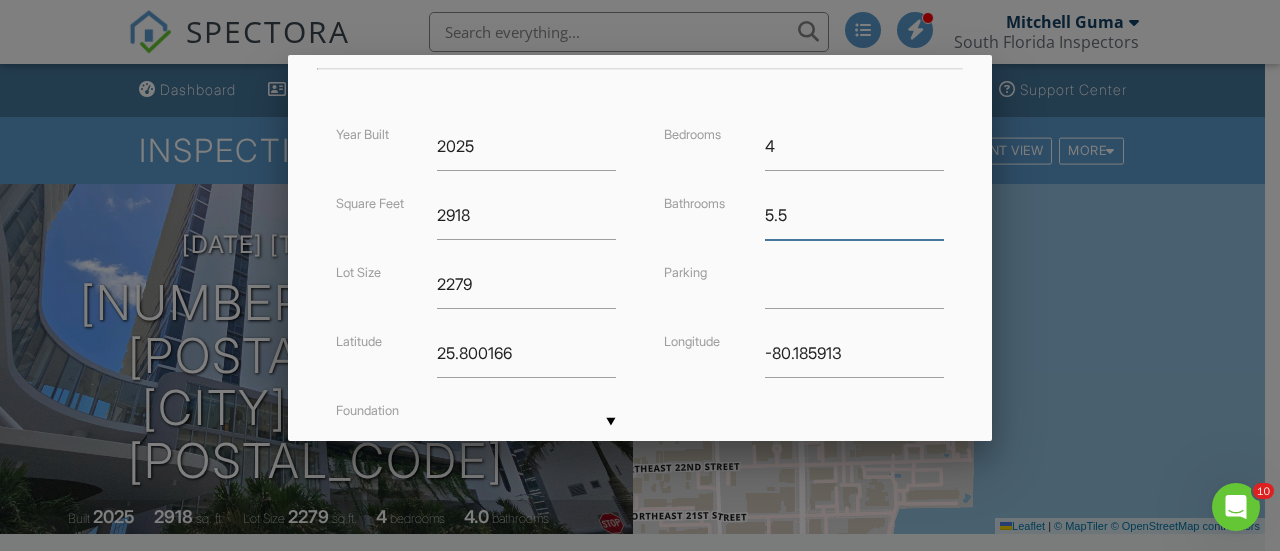 scroll, scrollTop: 610, scrollLeft: 0, axis: vertical 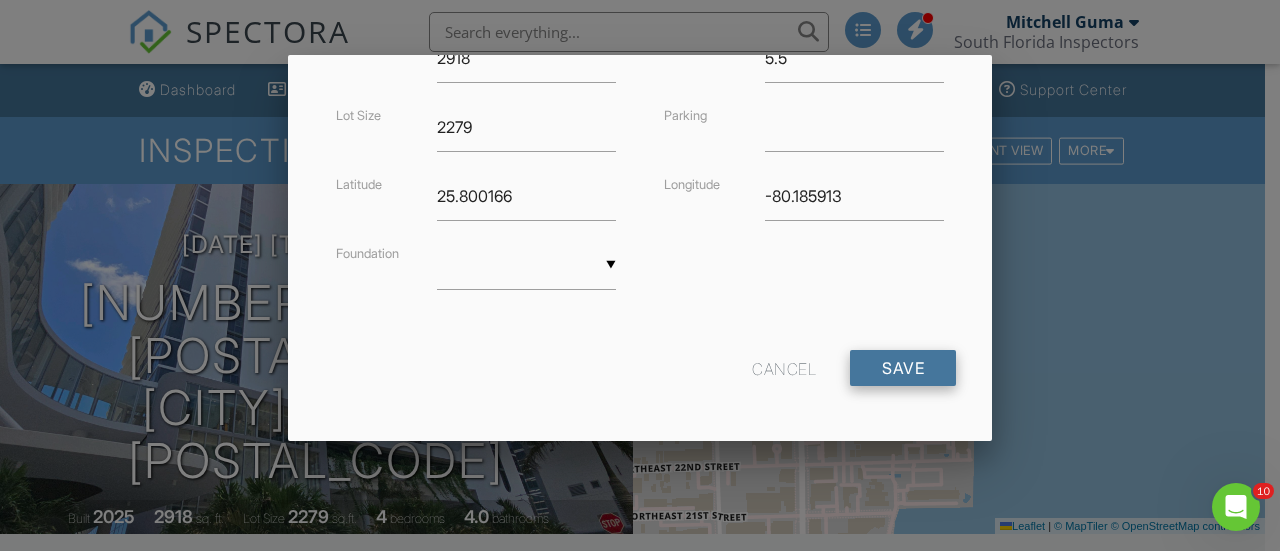 click on "Save" at bounding box center (903, 368) 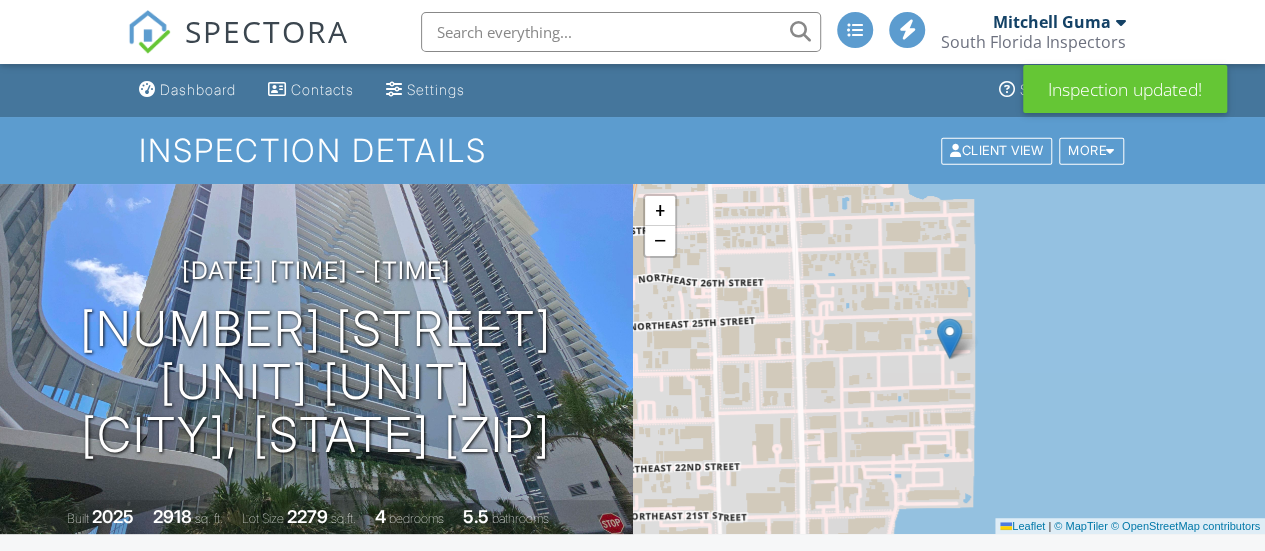 scroll, scrollTop: 165, scrollLeft: 0, axis: vertical 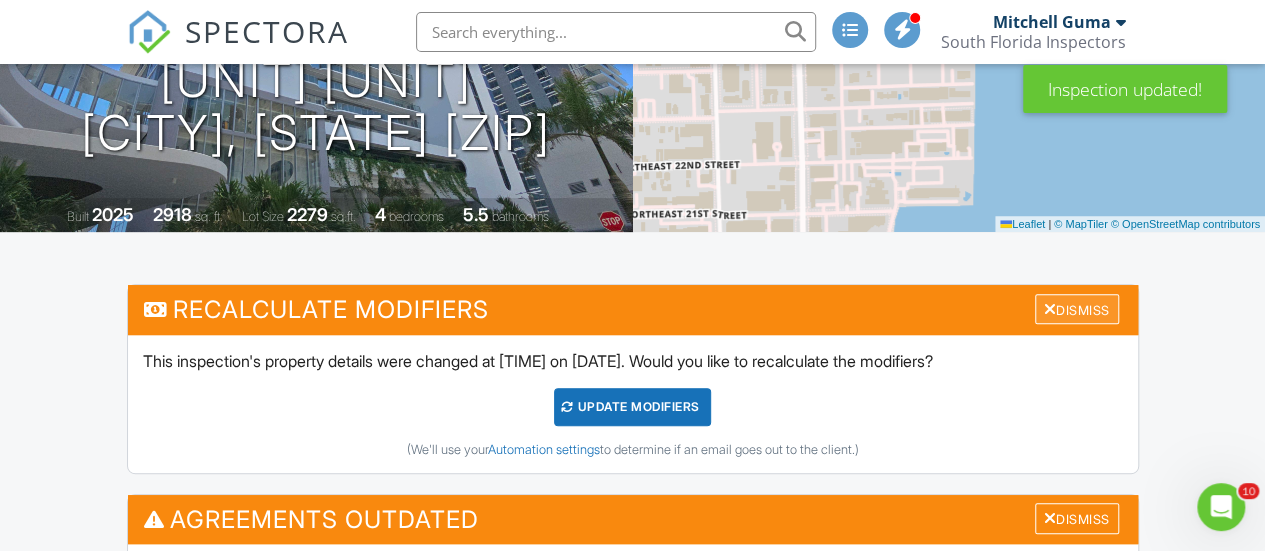 click at bounding box center [1050, 309] 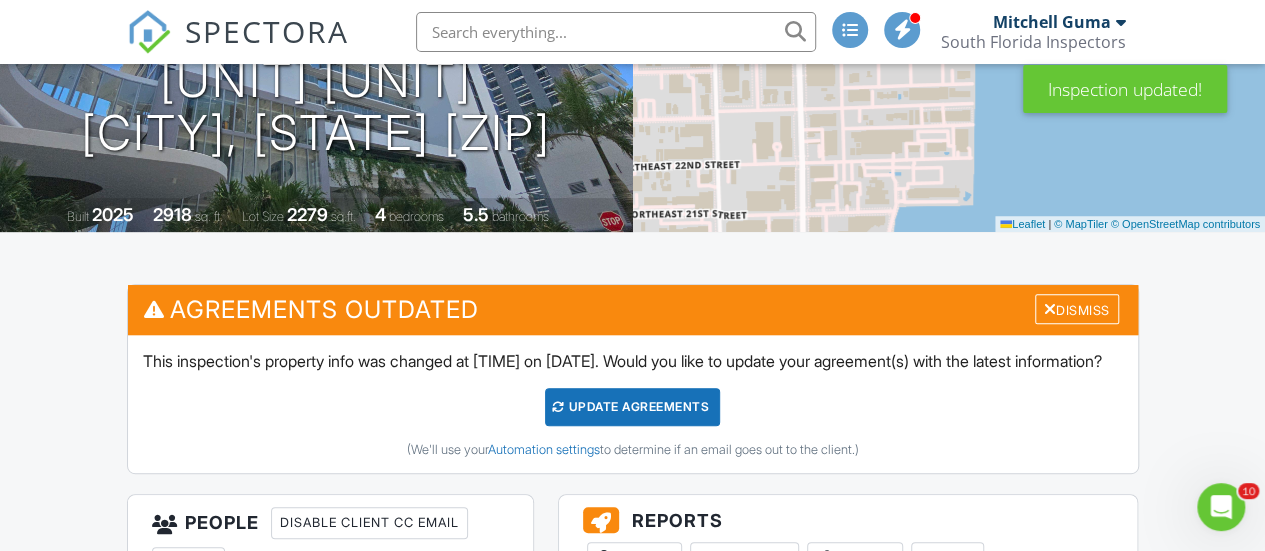 click at bounding box center (1050, 309) 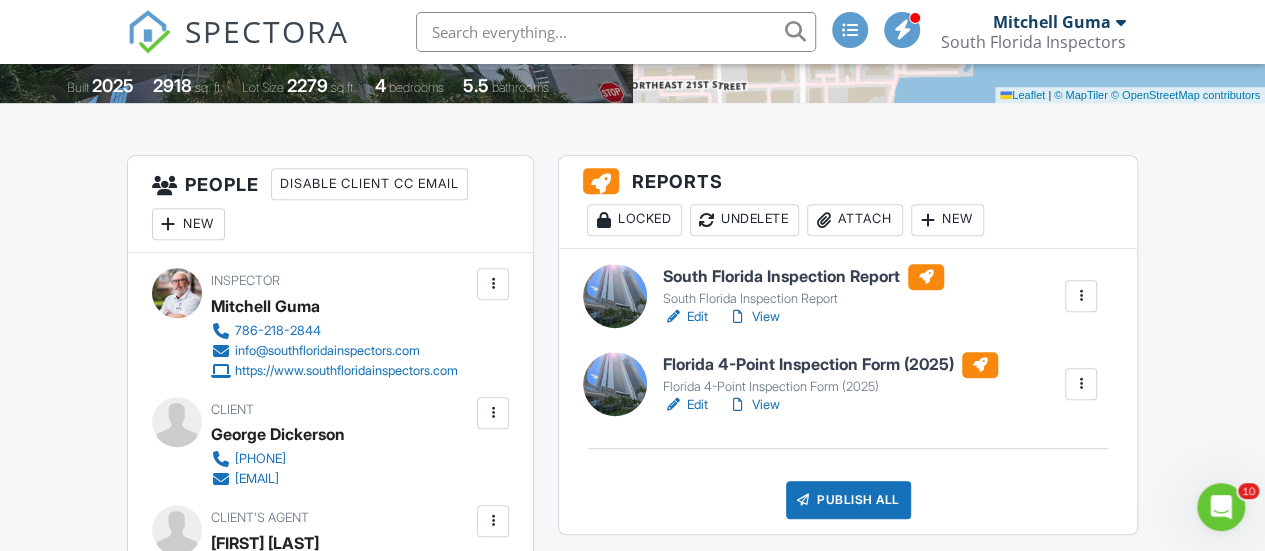 scroll, scrollTop: 434, scrollLeft: 0, axis: vertical 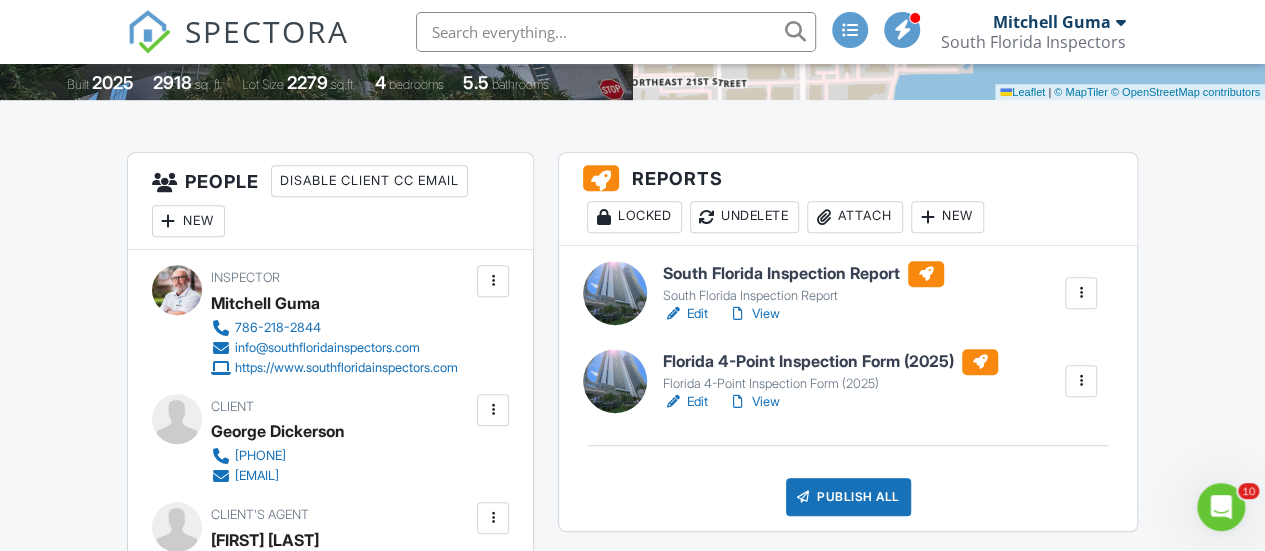 click on "View" at bounding box center (754, 402) 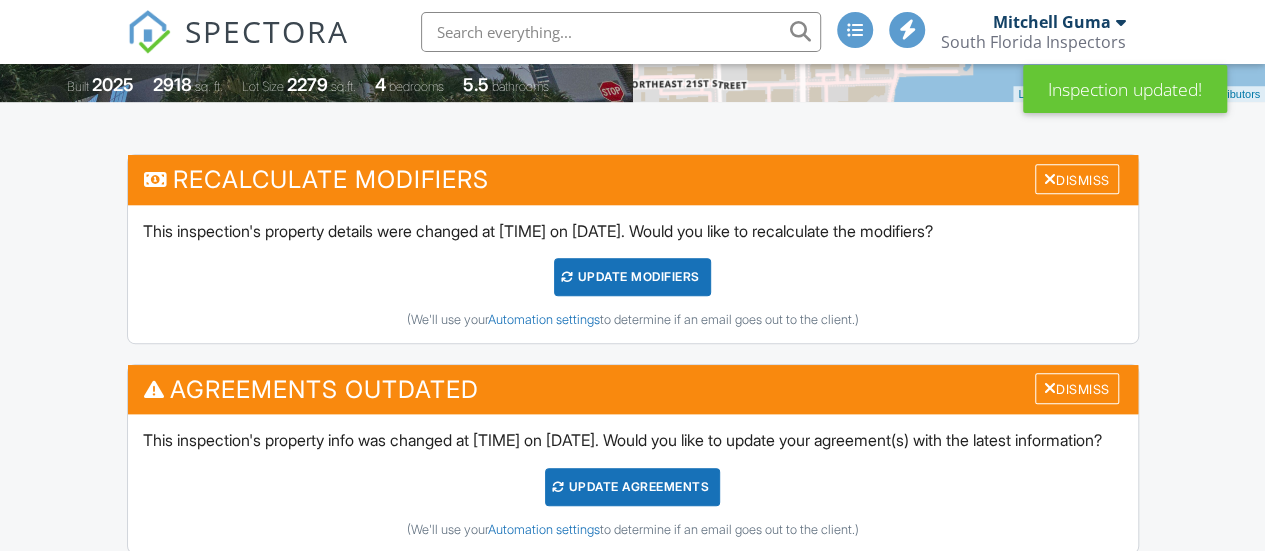 scroll, scrollTop: 434, scrollLeft: 0, axis: vertical 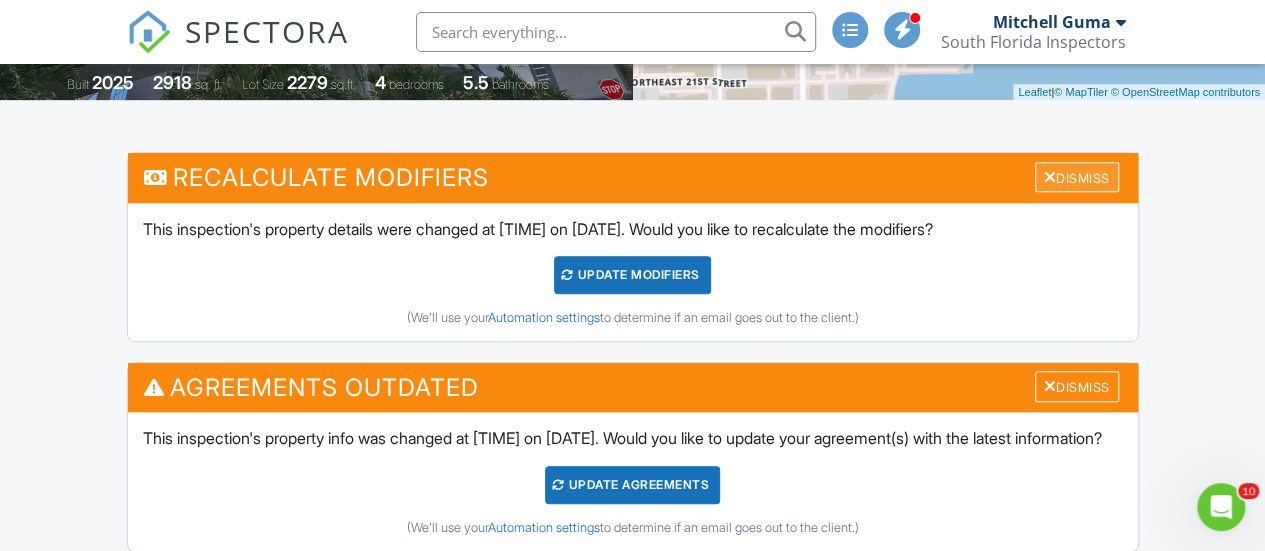 click at bounding box center [1050, 177] 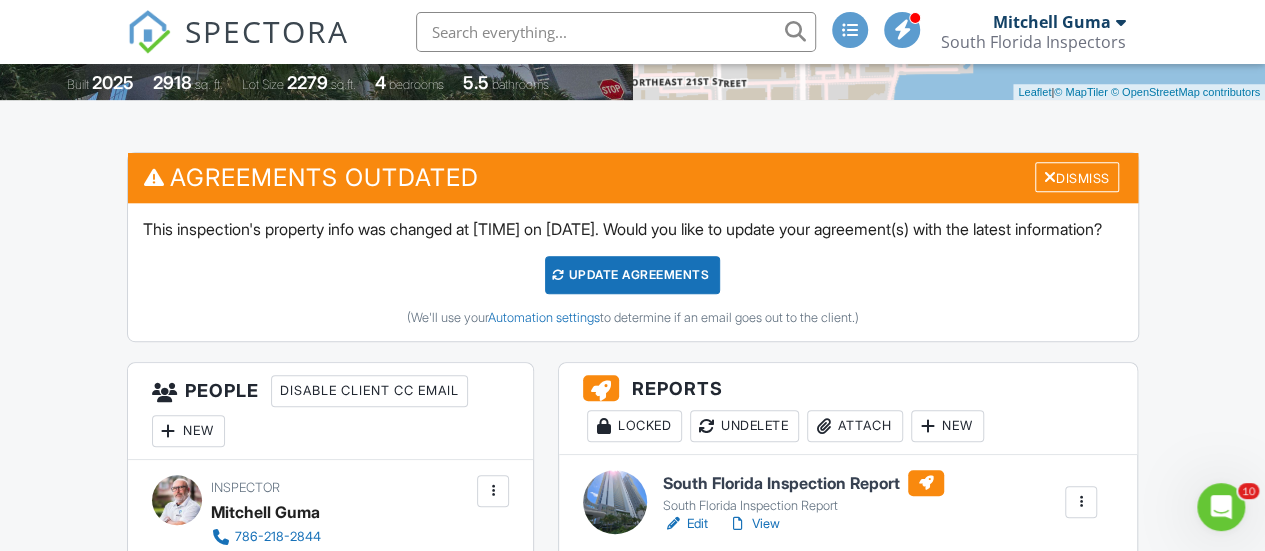 click at bounding box center (1050, 177) 